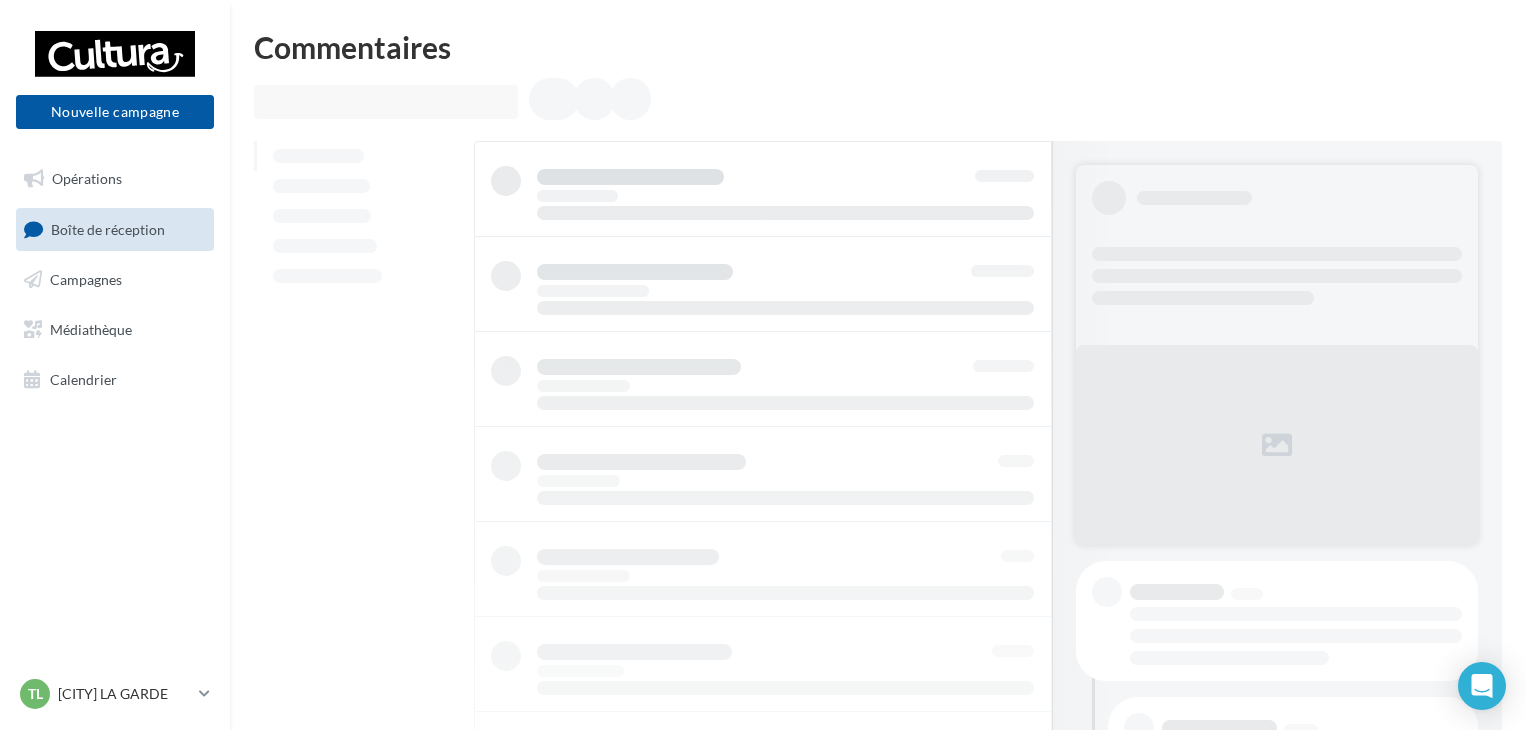 scroll, scrollTop: 0, scrollLeft: 0, axis: both 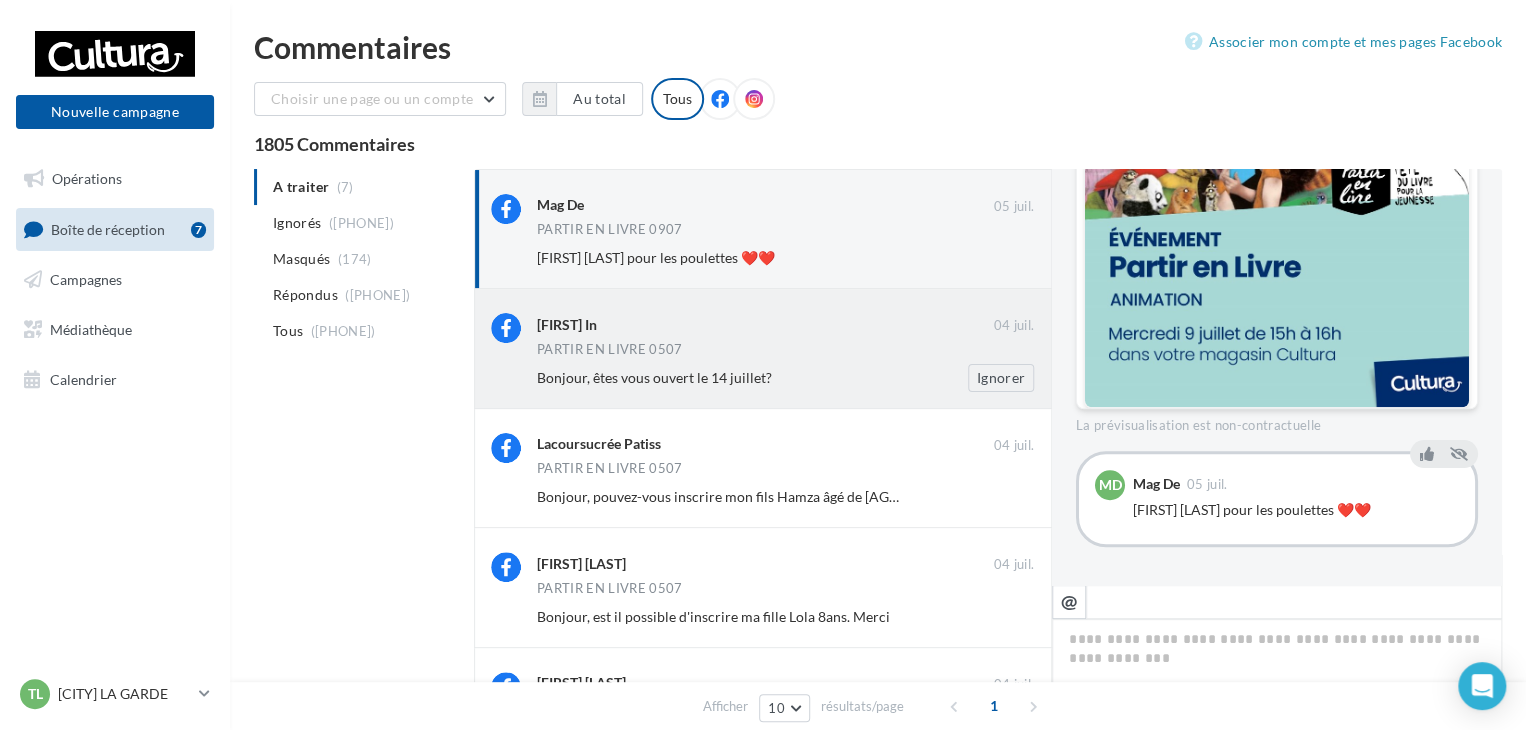 click on "PARTIR EN LIVRE 0507" at bounding box center [785, 351] 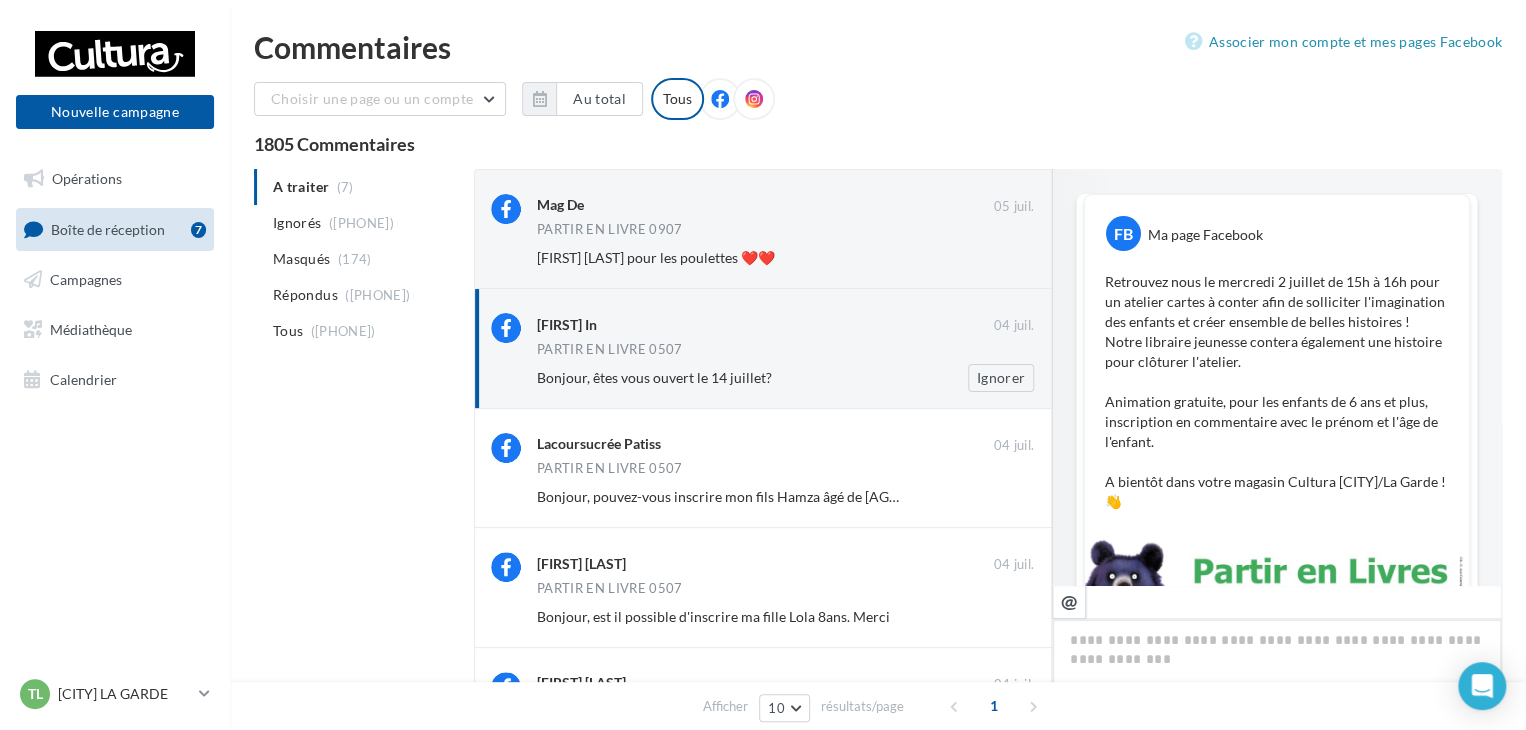 scroll, scrollTop: 403, scrollLeft: 0, axis: vertical 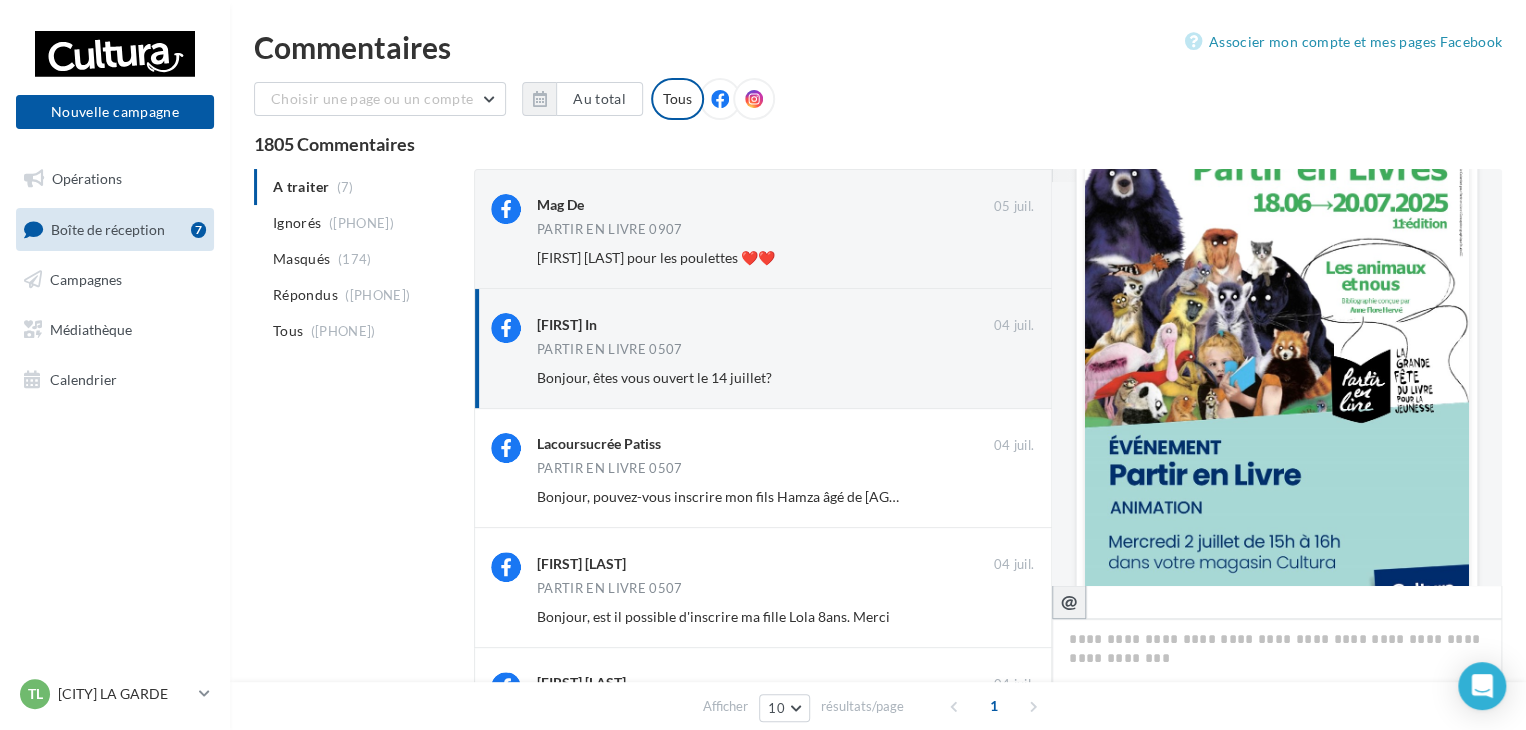 click on "@" at bounding box center [1069, 601] 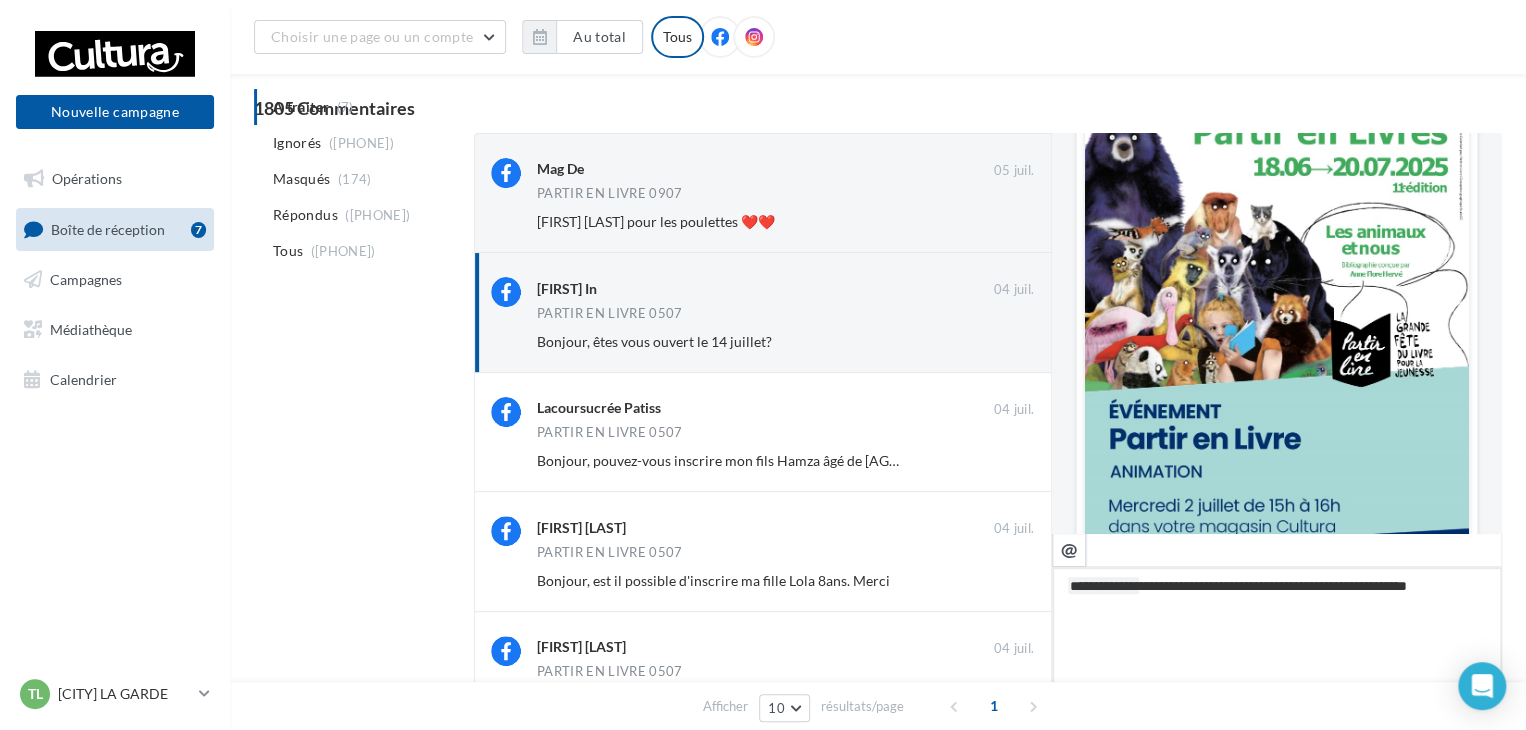 scroll, scrollTop: 100, scrollLeft: 0, axis: vertical 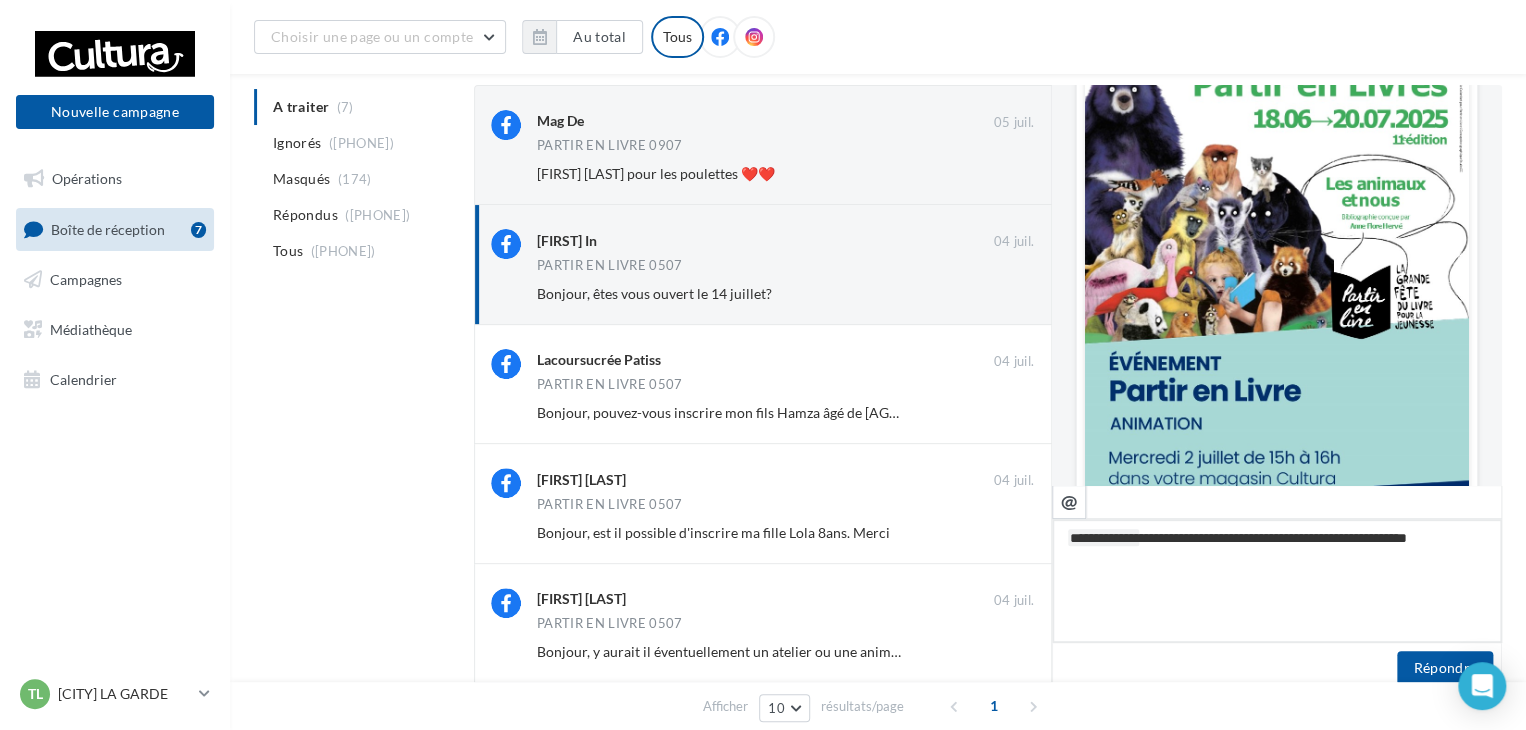 click on "**********" at bounding box center [1277, 581] 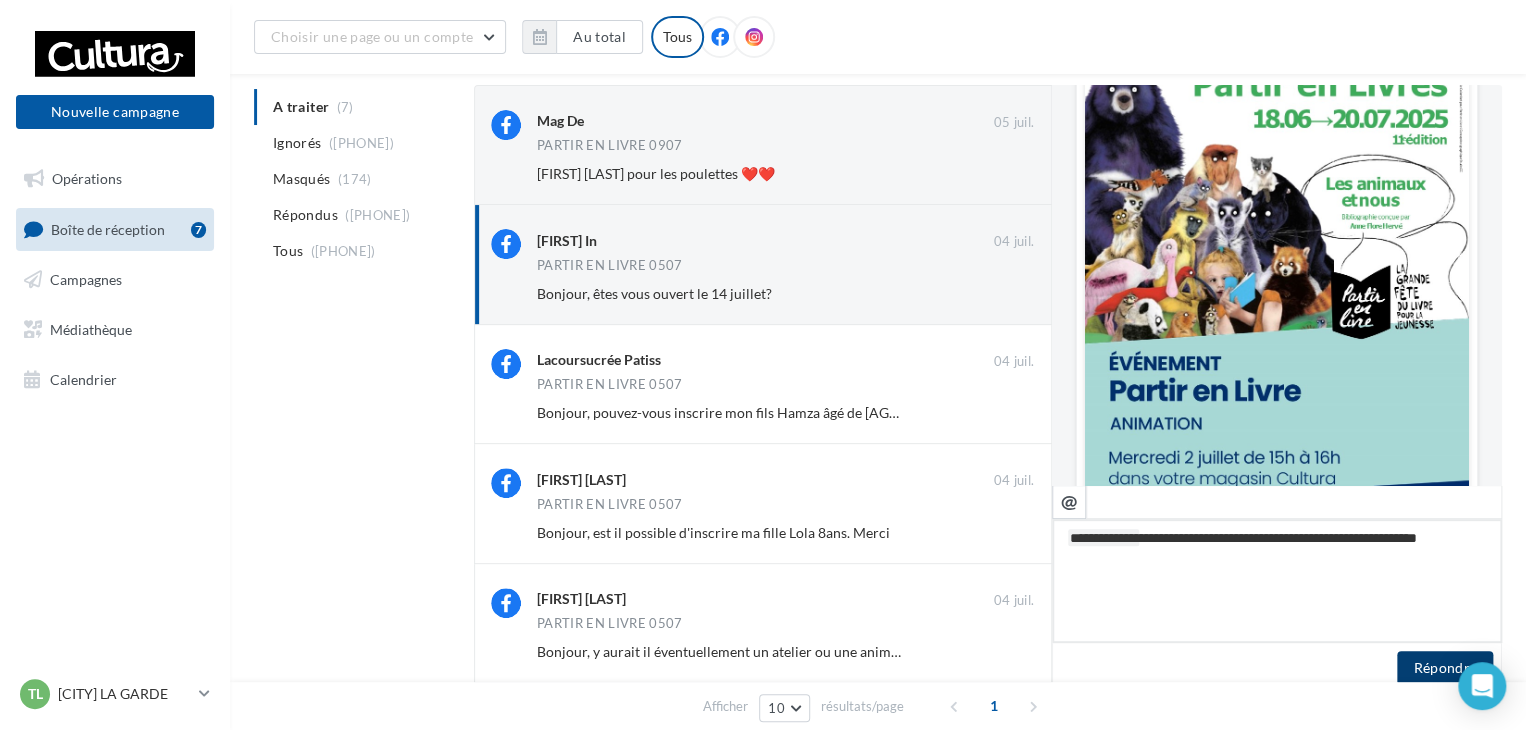 type on "**********" 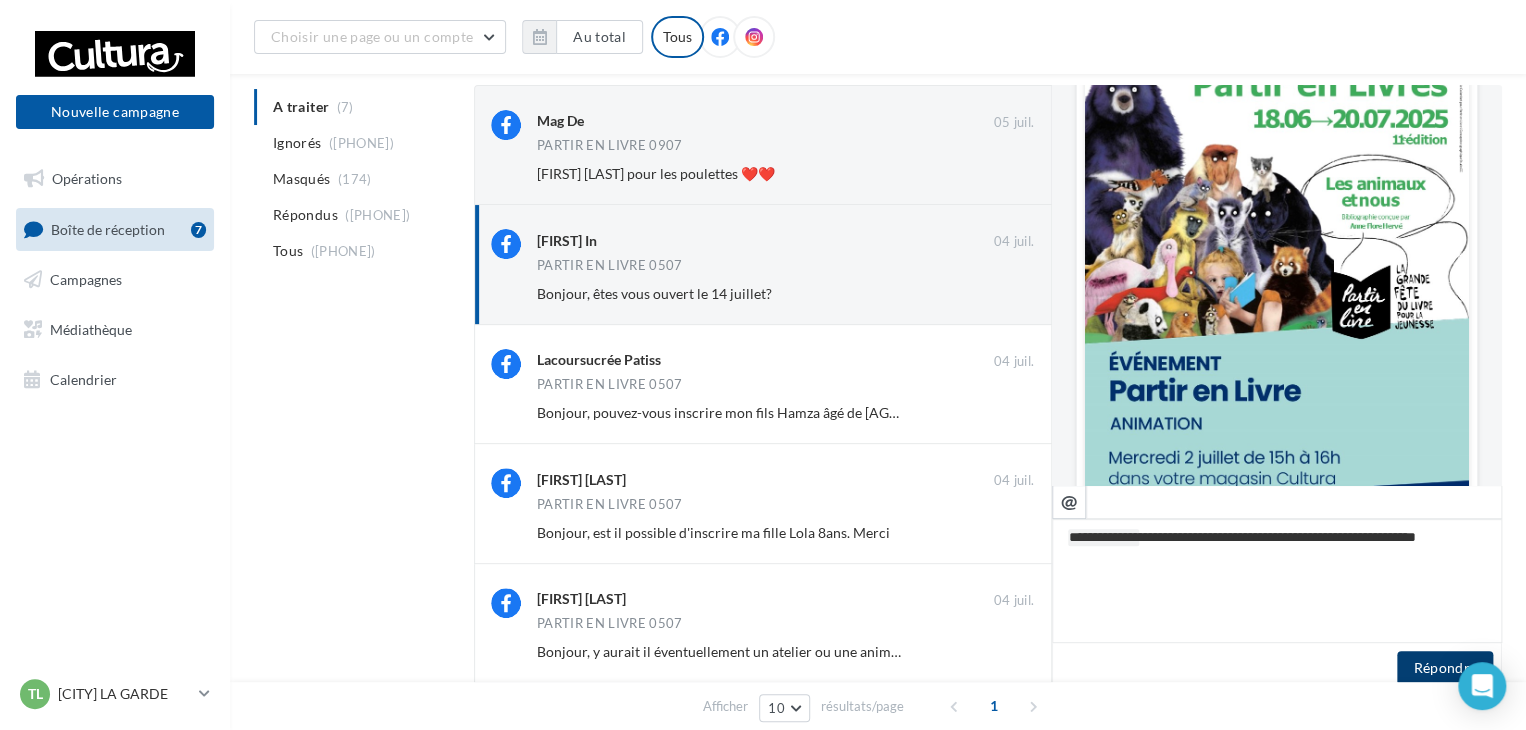 click on "Répondre" at bounding box center (1445, 668) 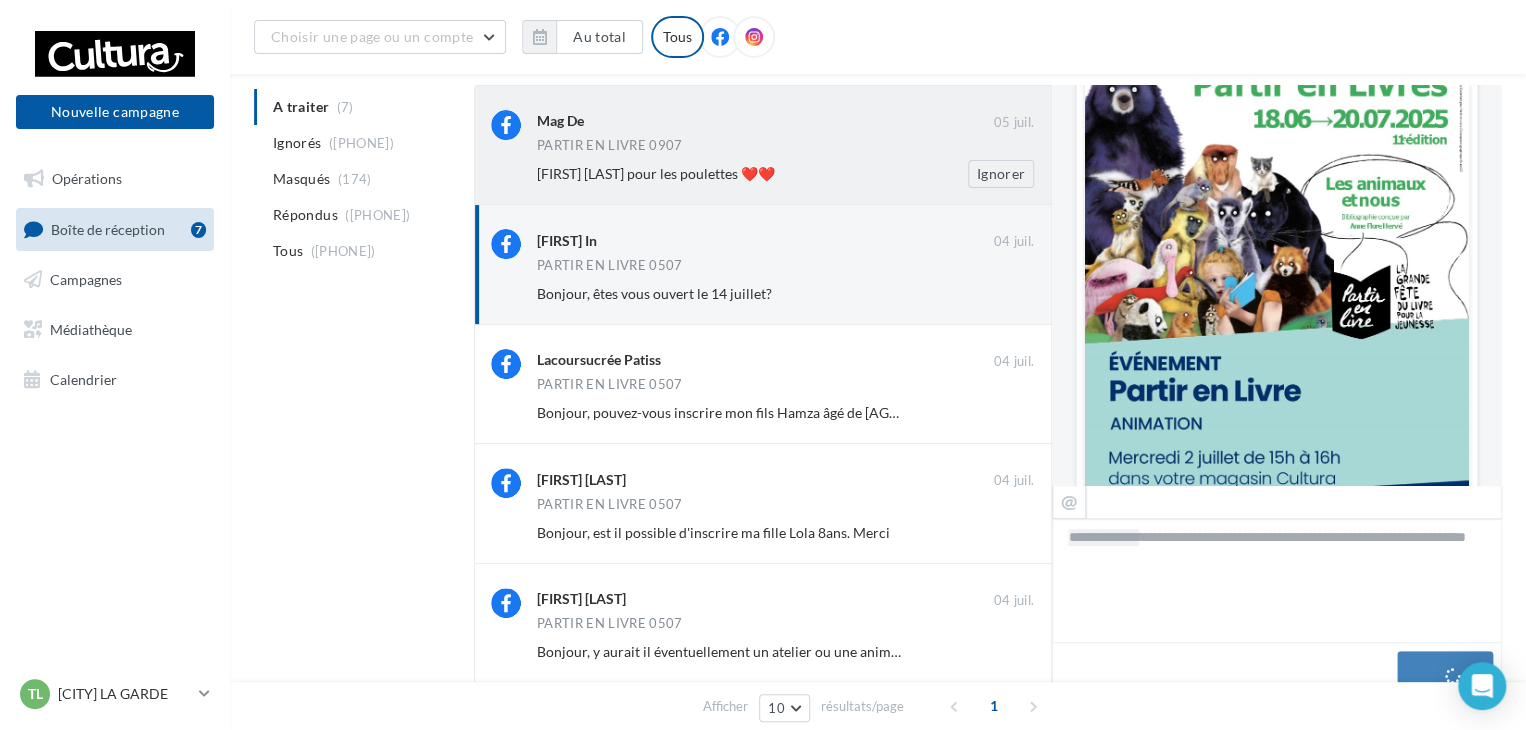 scroll, scrollTop: 783, scrollLeft: 0, axis: vertical 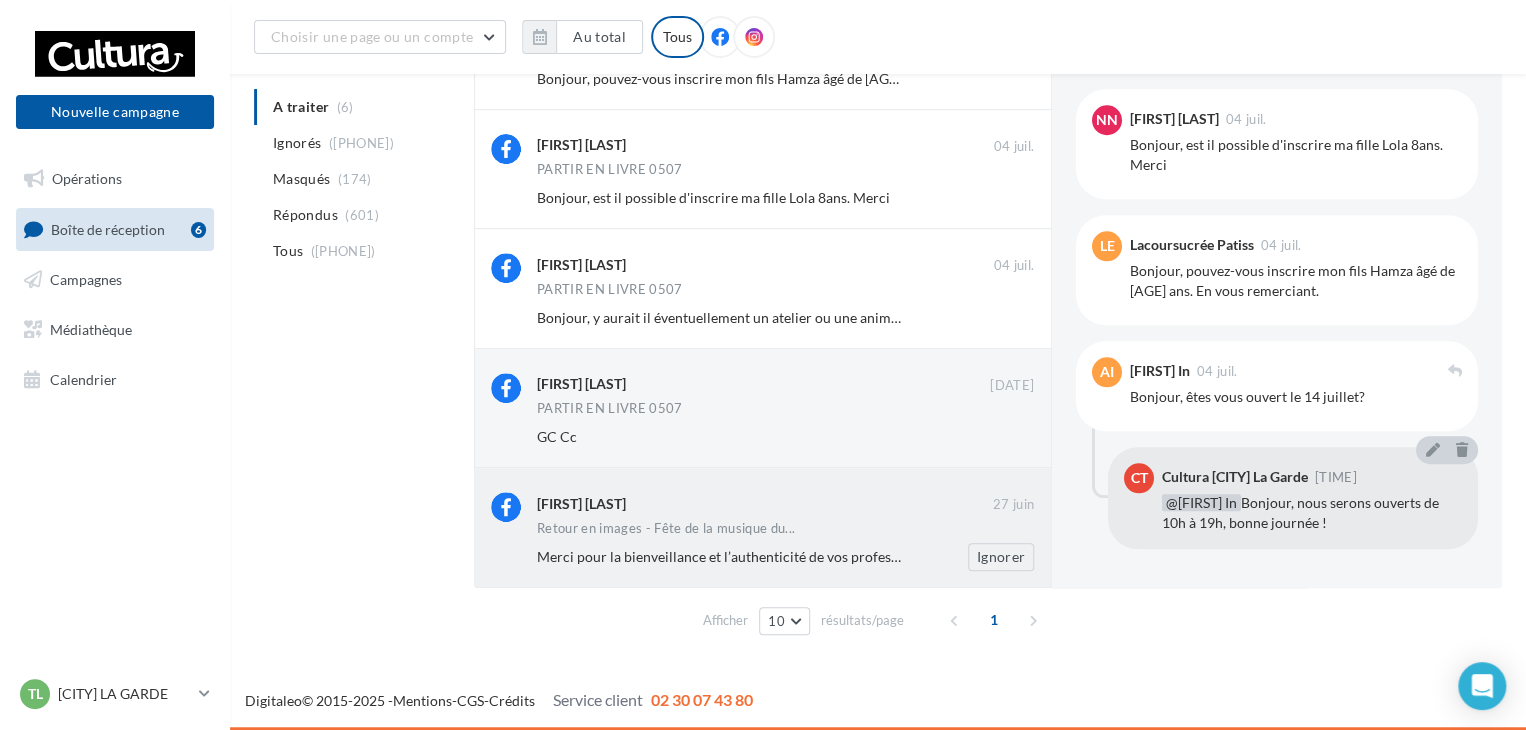 click on "Retour en images - Fête de la musique du..." at bounding box center (785, 530) 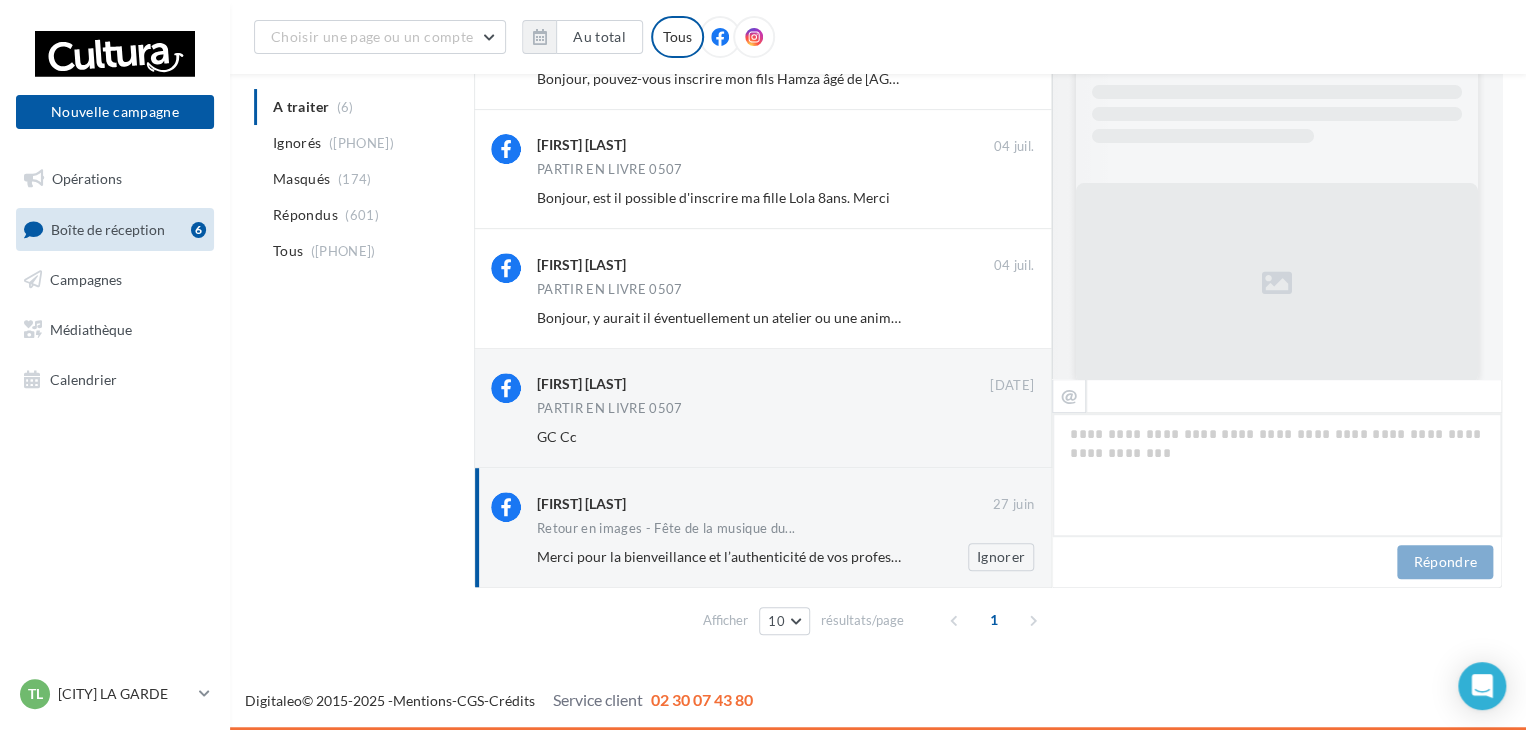 scroll, scrollTop: 591, scrollLeft: 0, axis: vertical 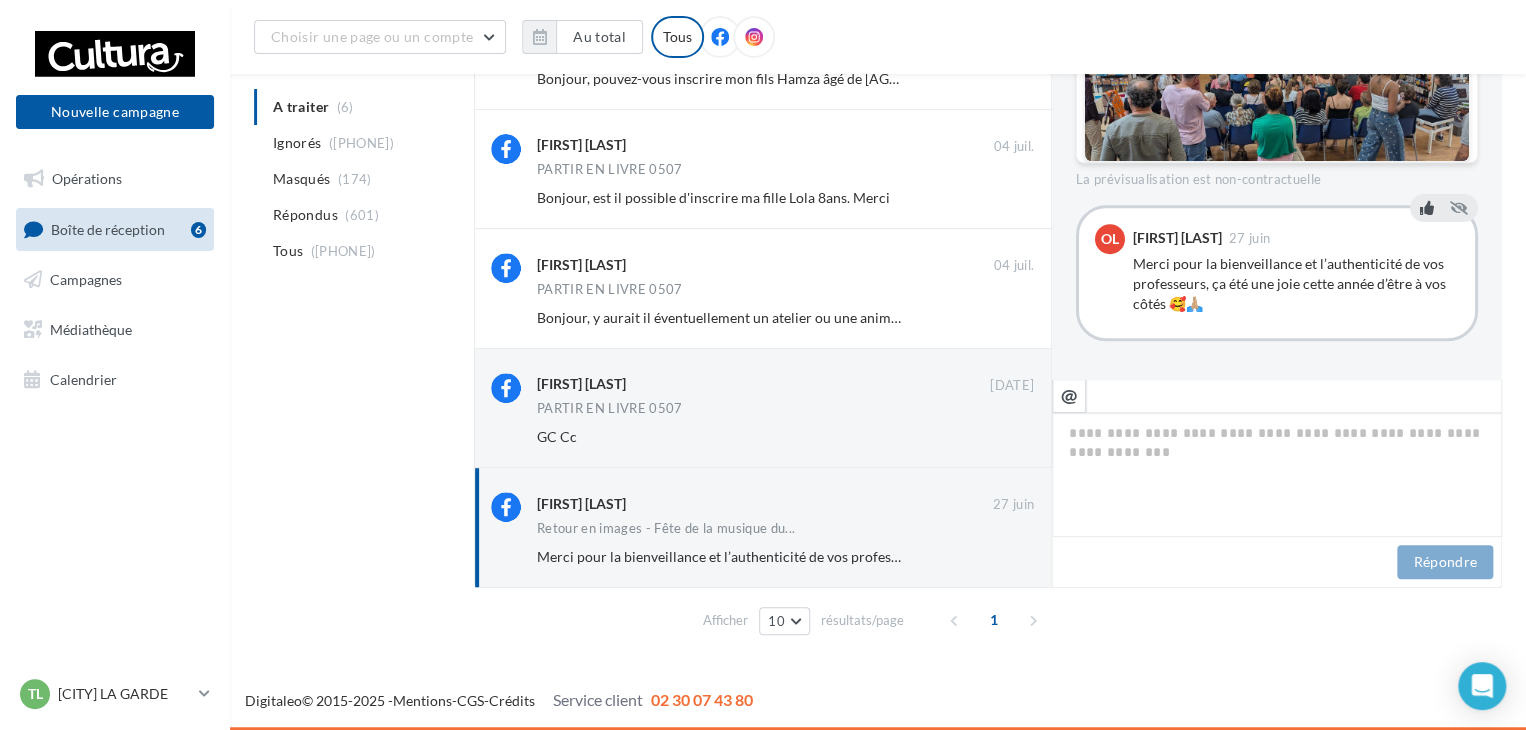click at bounding box center (1427, 208) 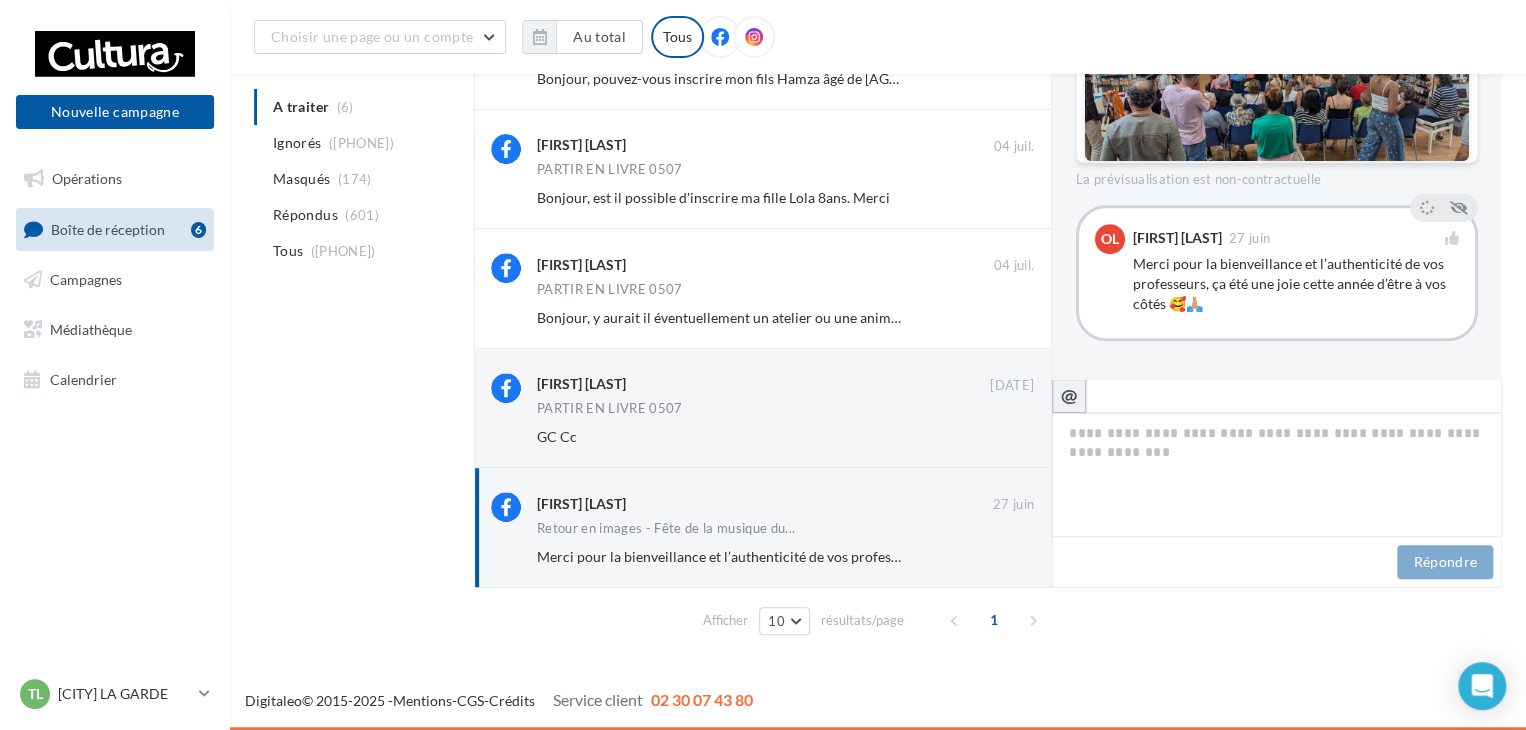 click on "@" at bounding box center [1069, 395] 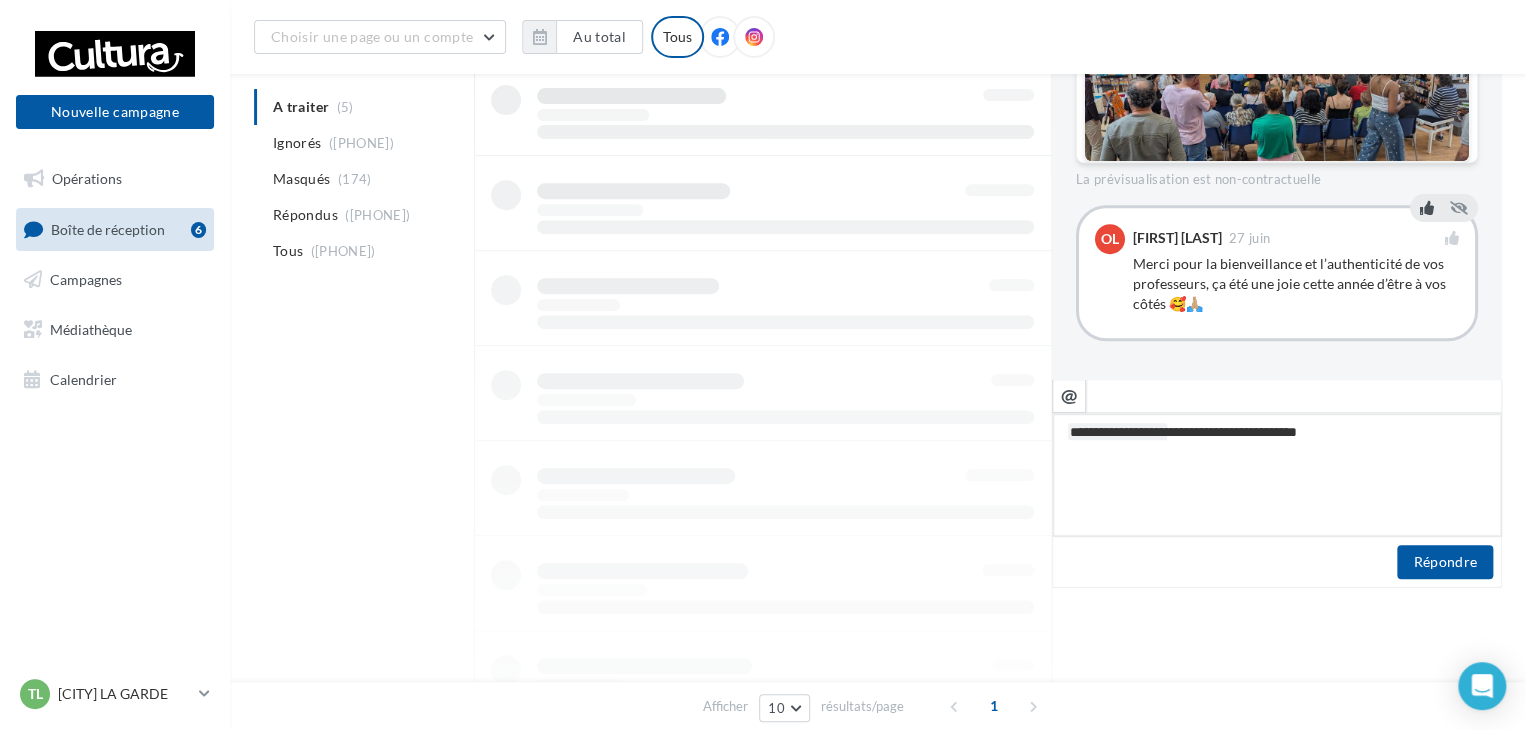 scroll, scrollTop: 206, scrollLeft: 0, axis: vertical 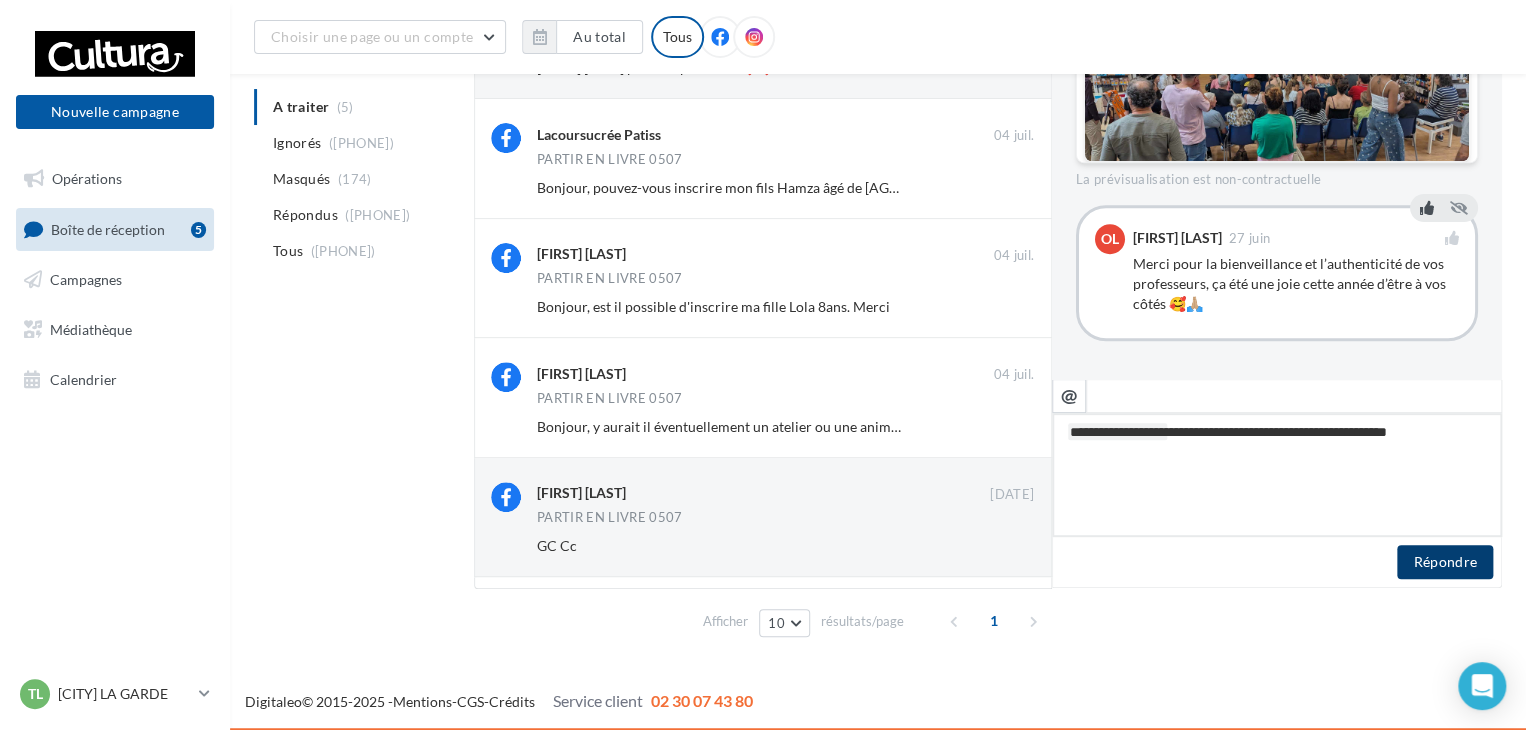 type on "**********" 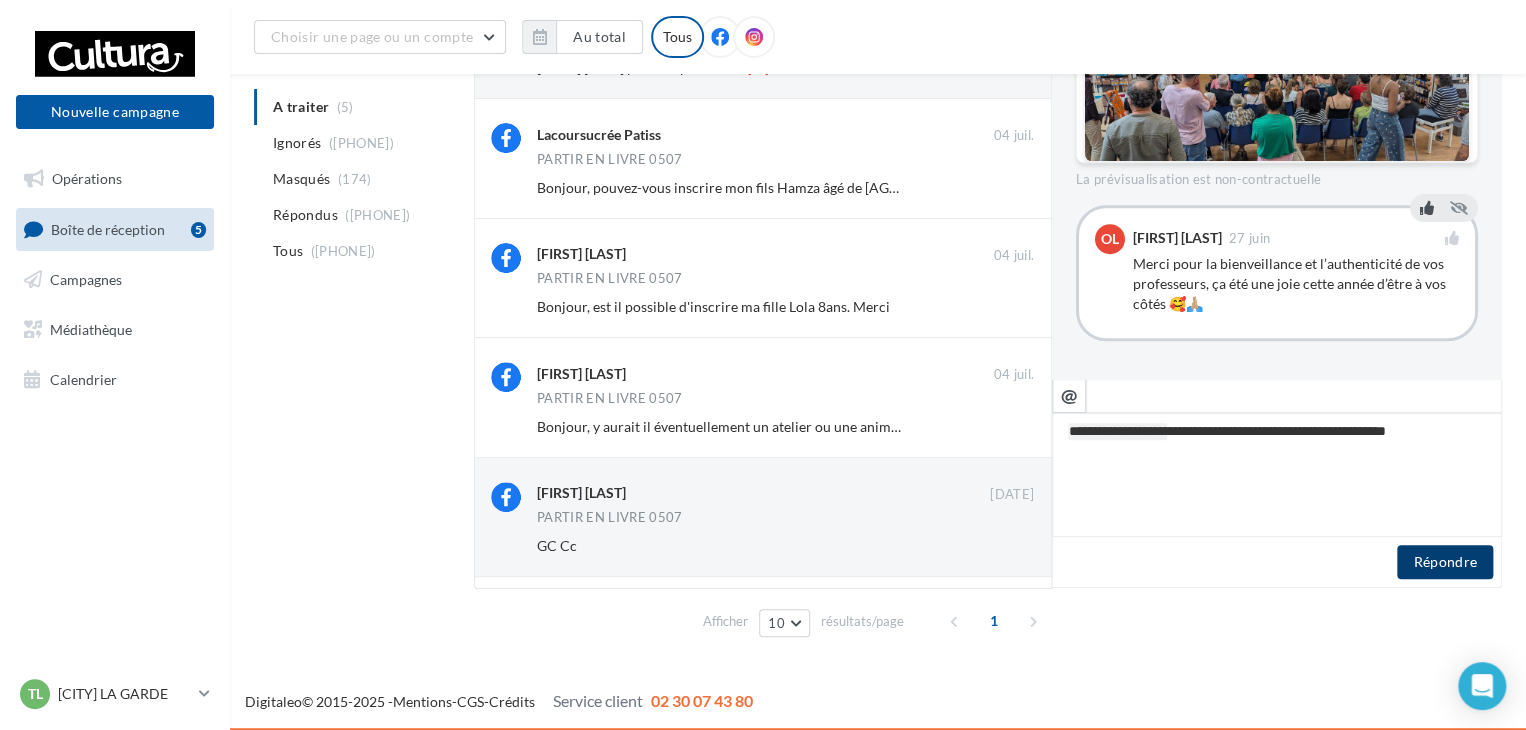 click on "Répondre" at bounding box center (1445, 562) 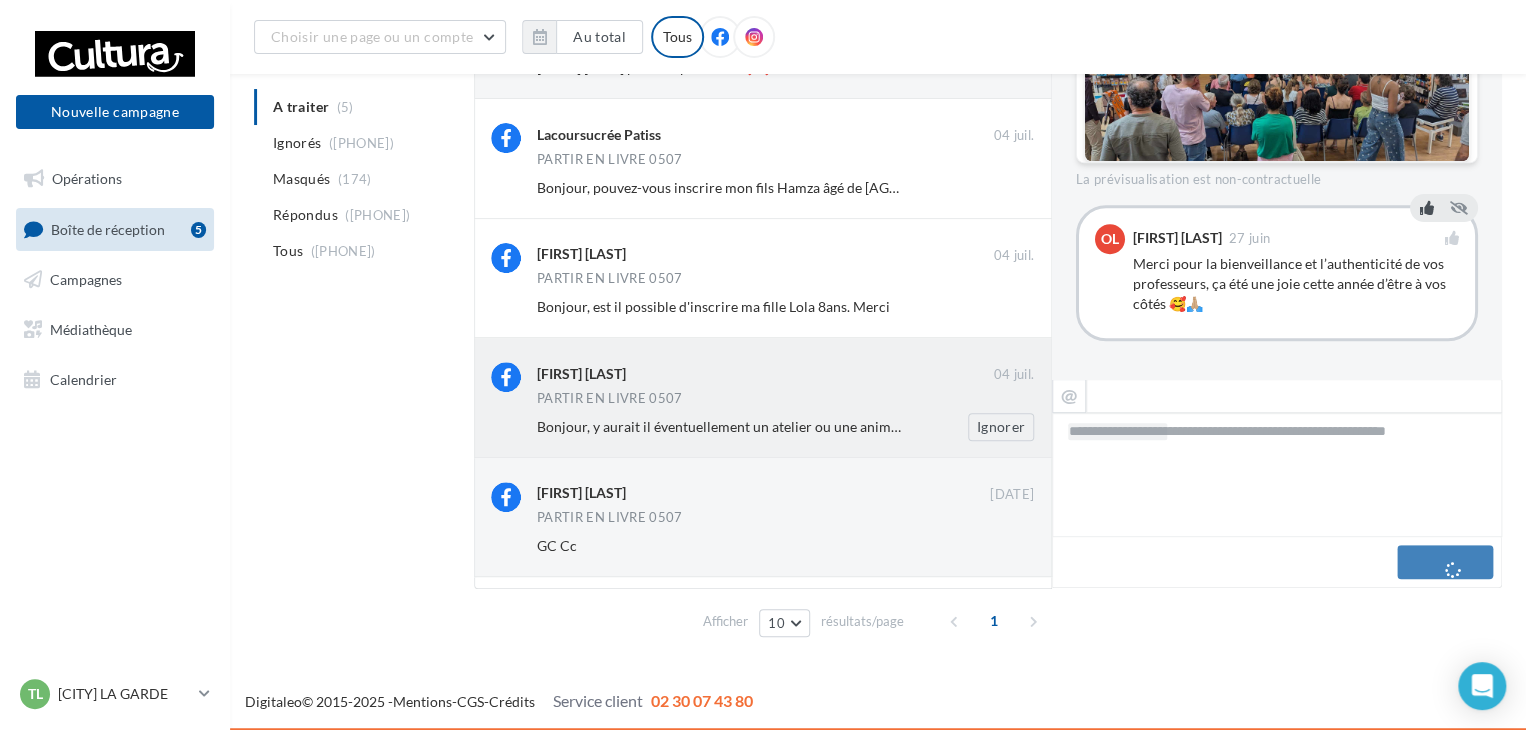 click on "Bonjour, y aurait il éventuellement un atelier ou une animation de prévue pour ce samedi 5 Juillet ?" at bounding box center (720, 188) 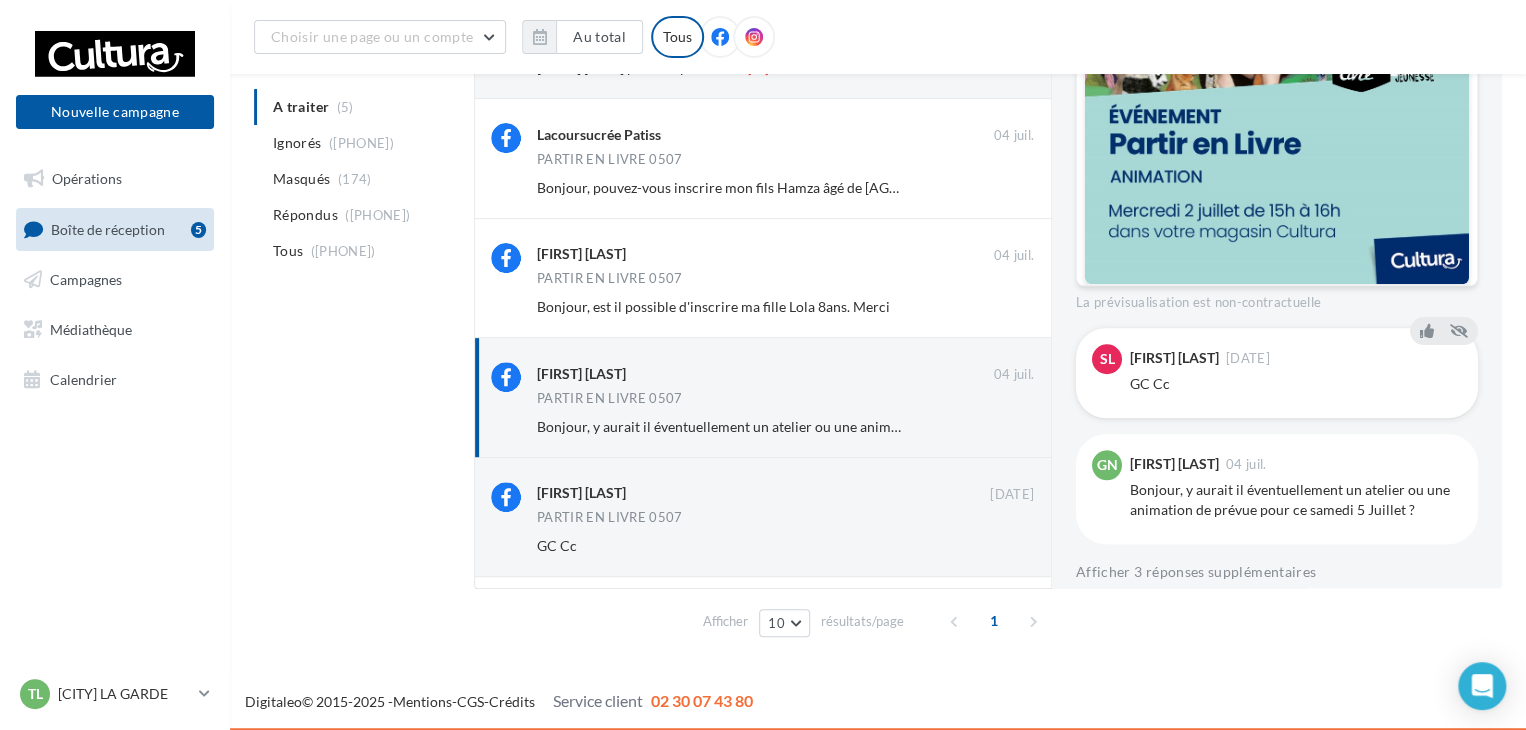 scroll, scrollTop: 563, scrollLeft: 0, axis: vertical 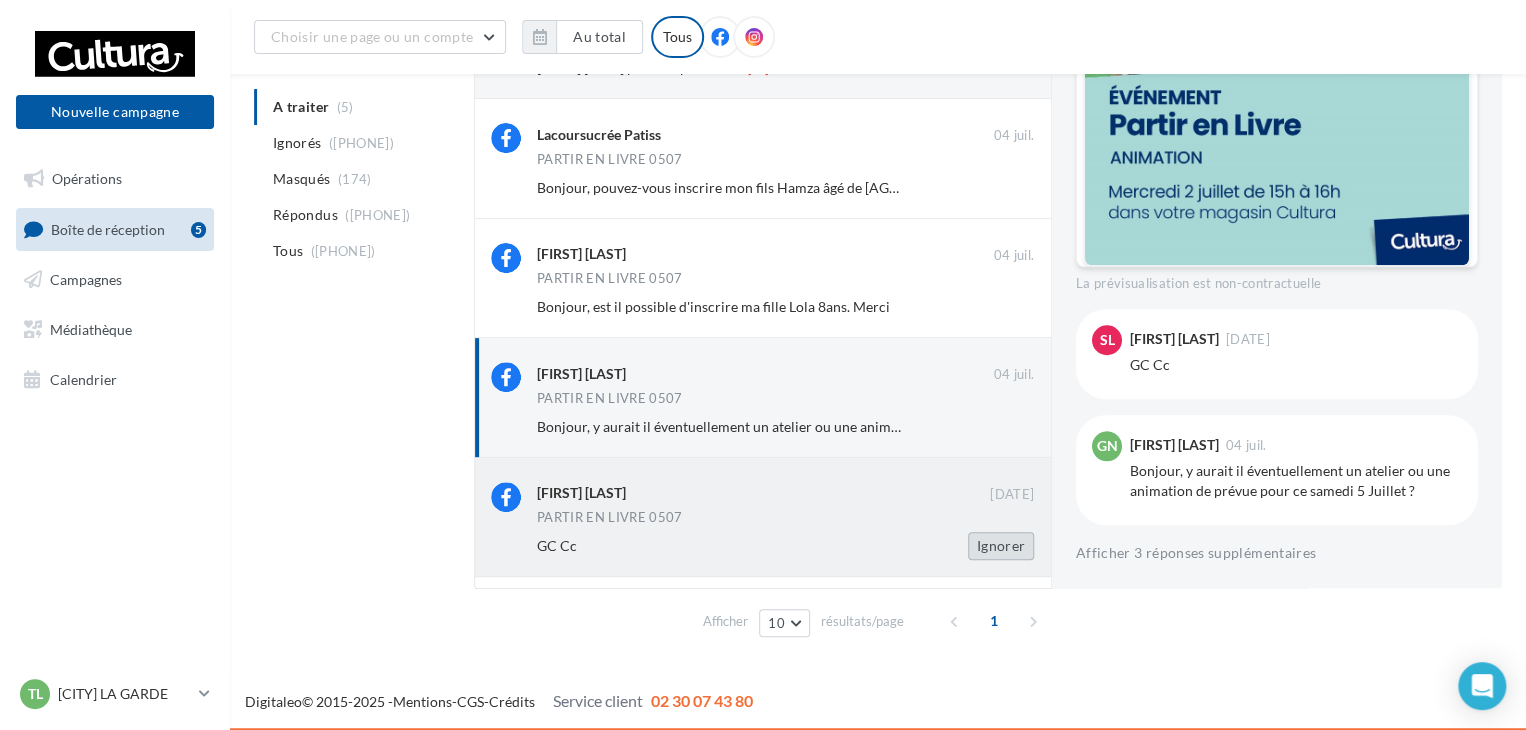 click on "Ignorer" at bounding box center (1001, 546) 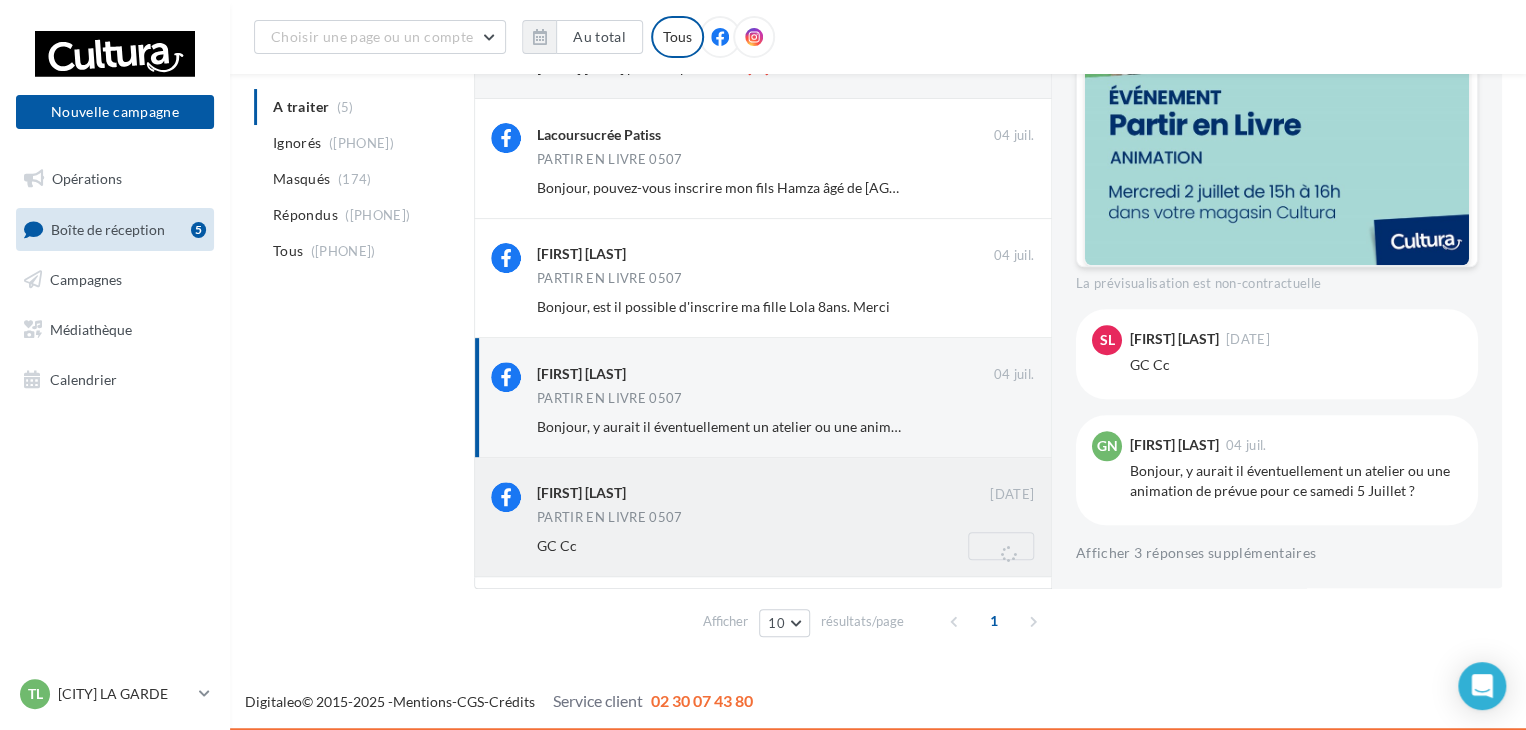 scroll, scrollTop: 91, scrollLeft: 0, axis: vertical 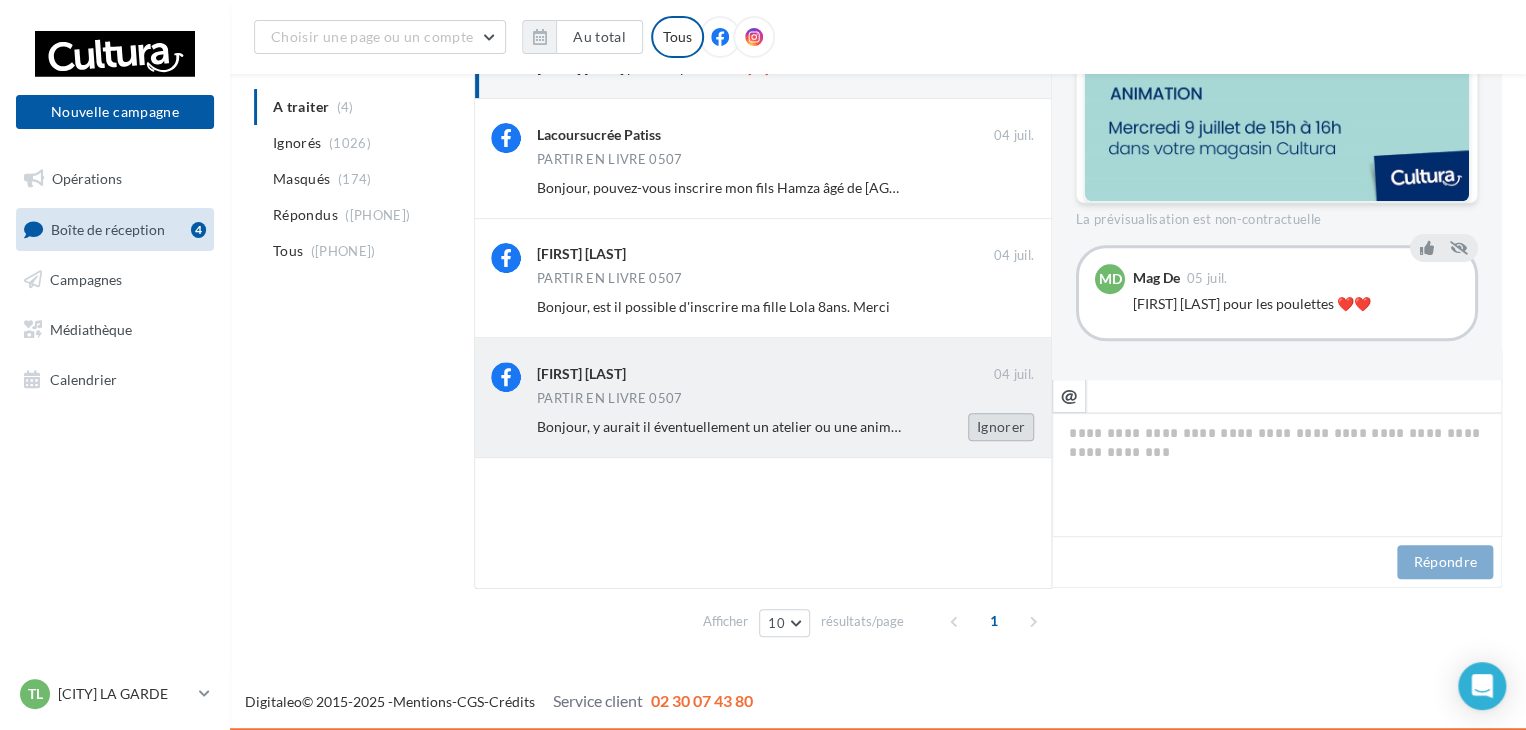 click on "Ignorer" at bounding box center (1001, 427) 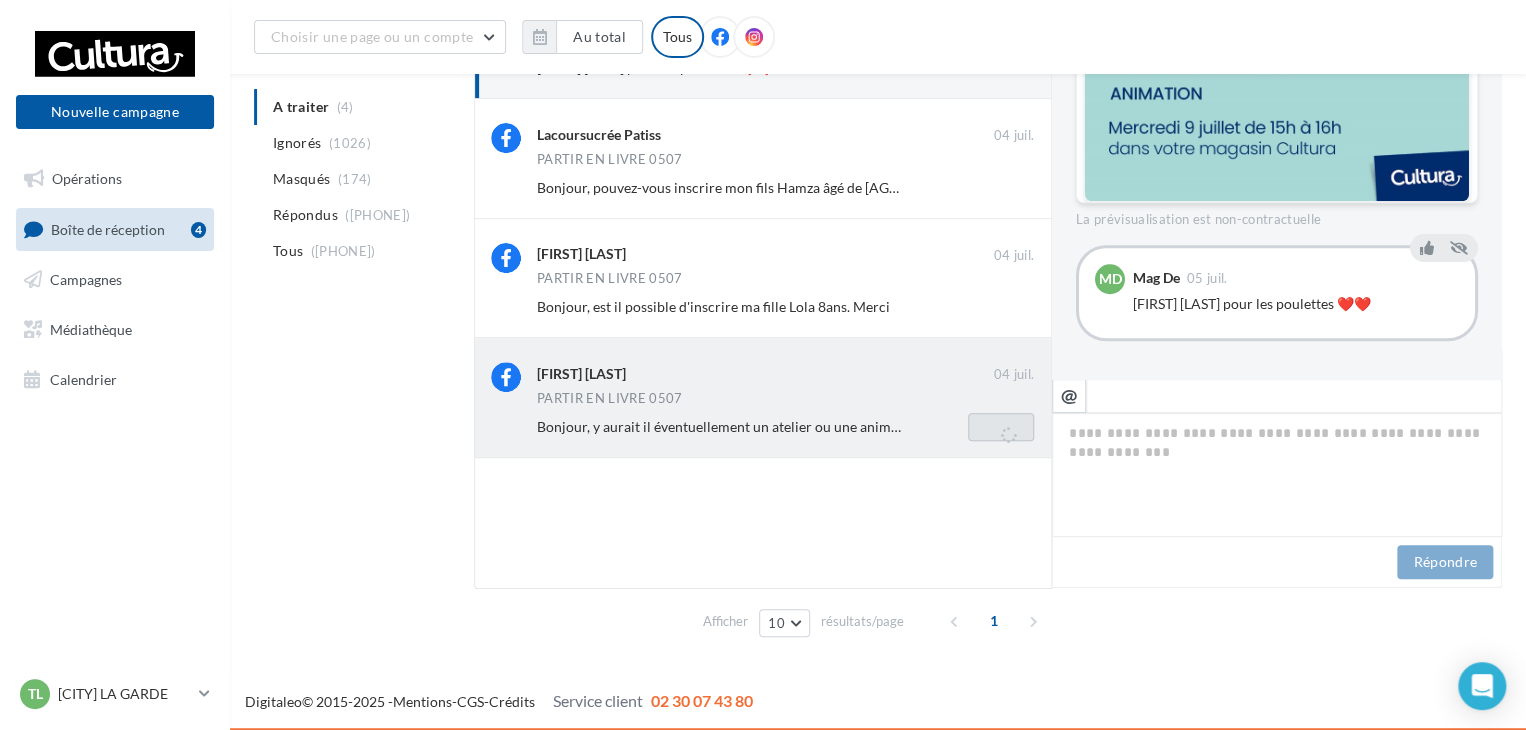 scroll, scrollTop: 180, scrollLeft: 0, axis: vertical 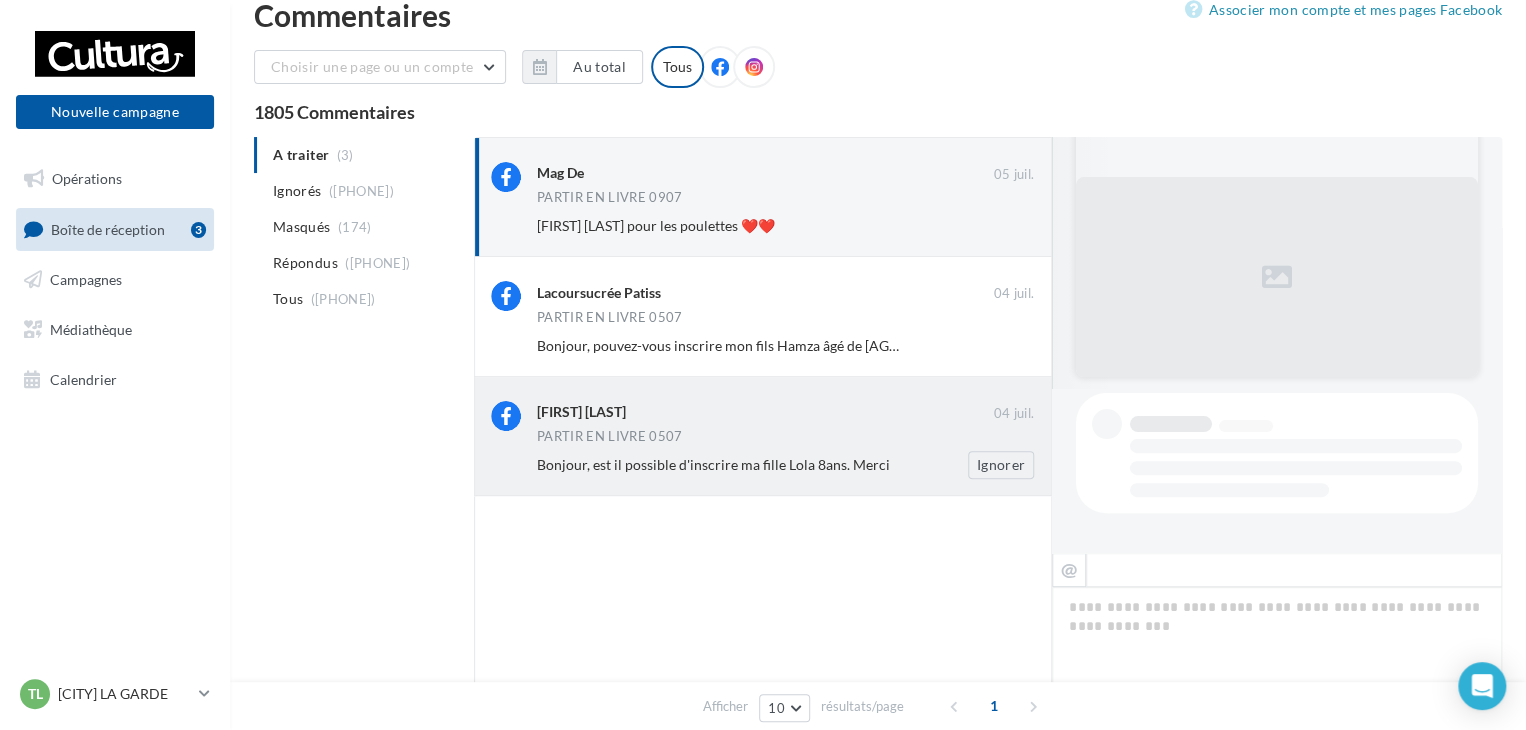 click on "Bonjour, est il possible d'inscrire ma fille Lola 8ans. Merci" at bounding box center (795, 345) 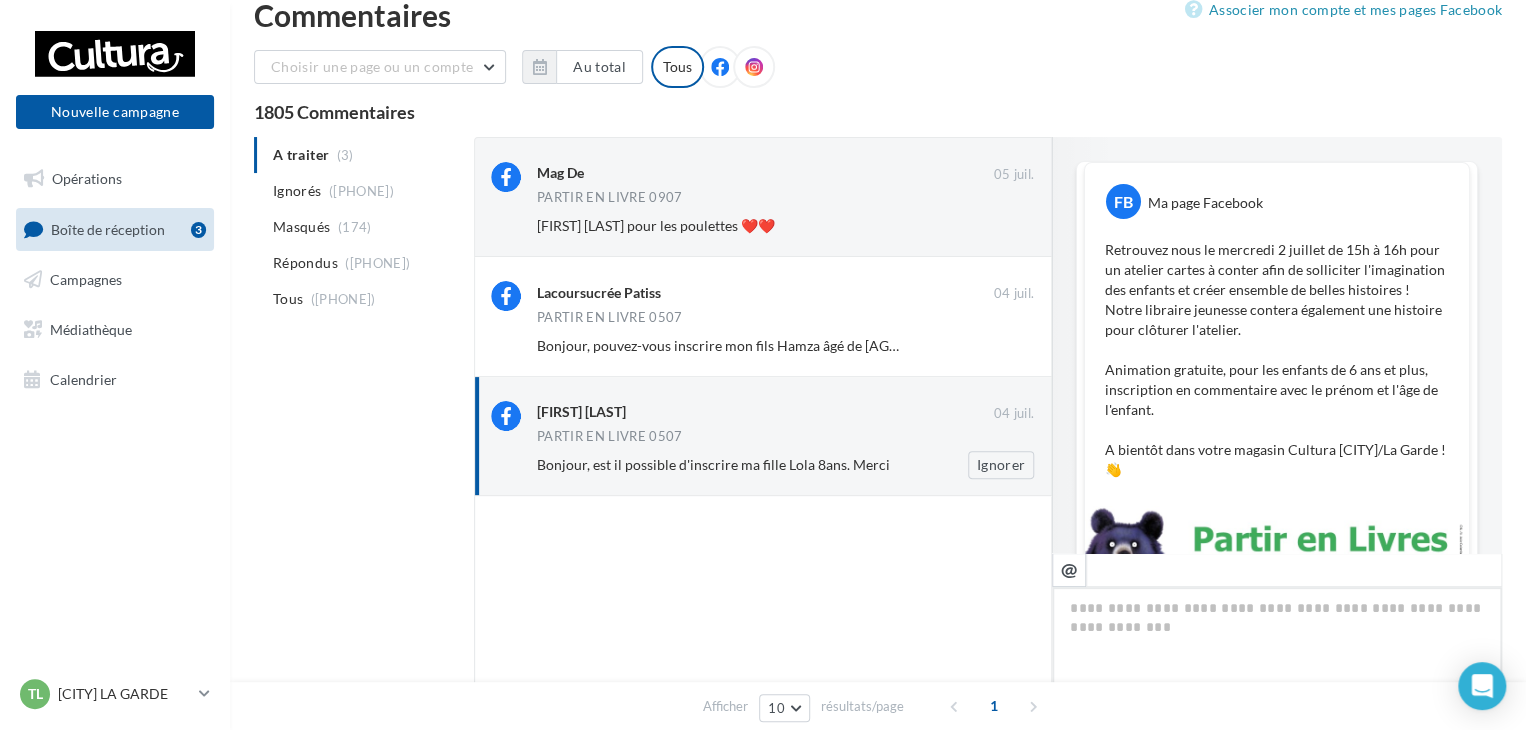 scroll, scrollTop: 887, scrollLeft: 0, axis: vertical 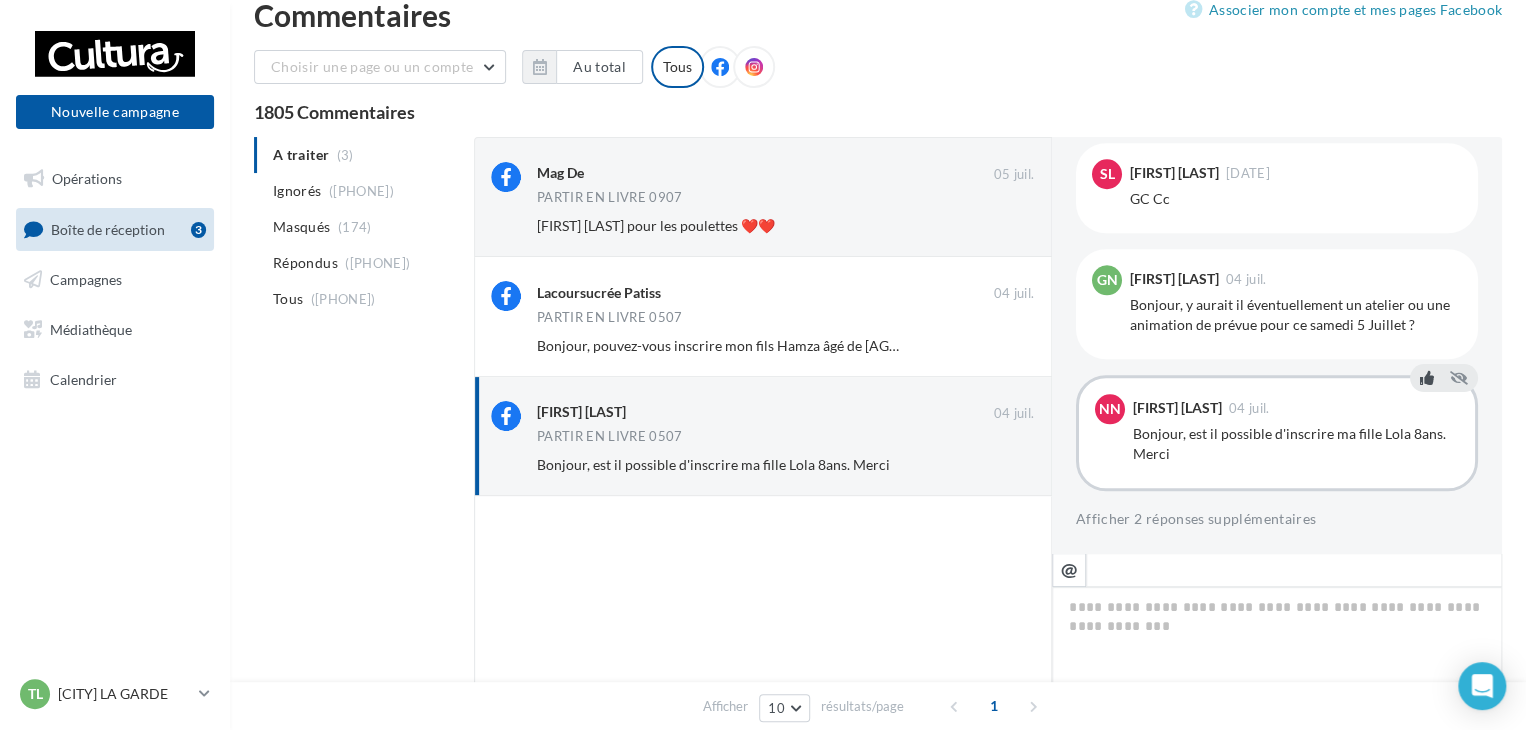 click at bounding box center [1427, 377] 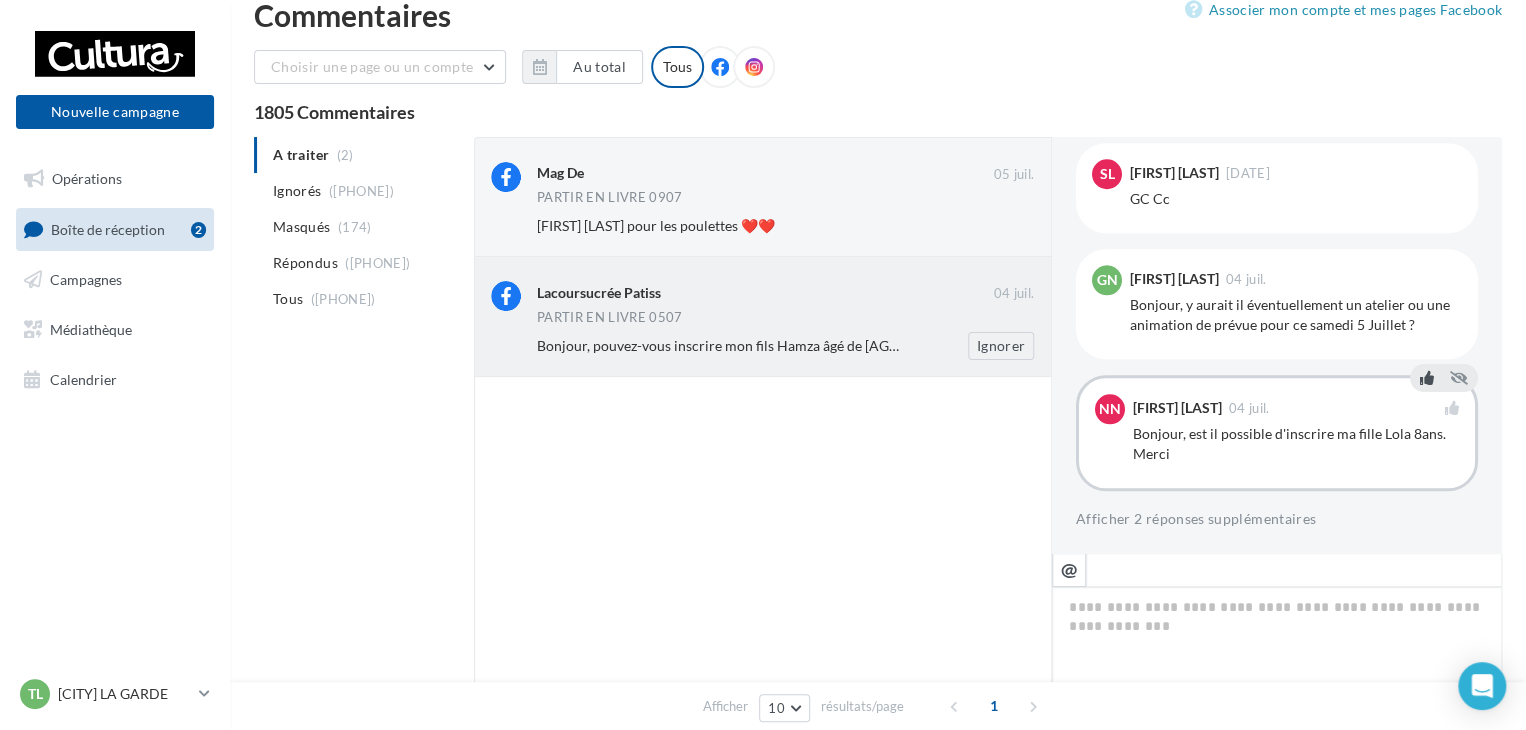 click on "Bonjour, pouvez-vous inscrire mon fils Hamza âgé de [AGE] ans. En vous remerciant." at bounding box center (795, 345) 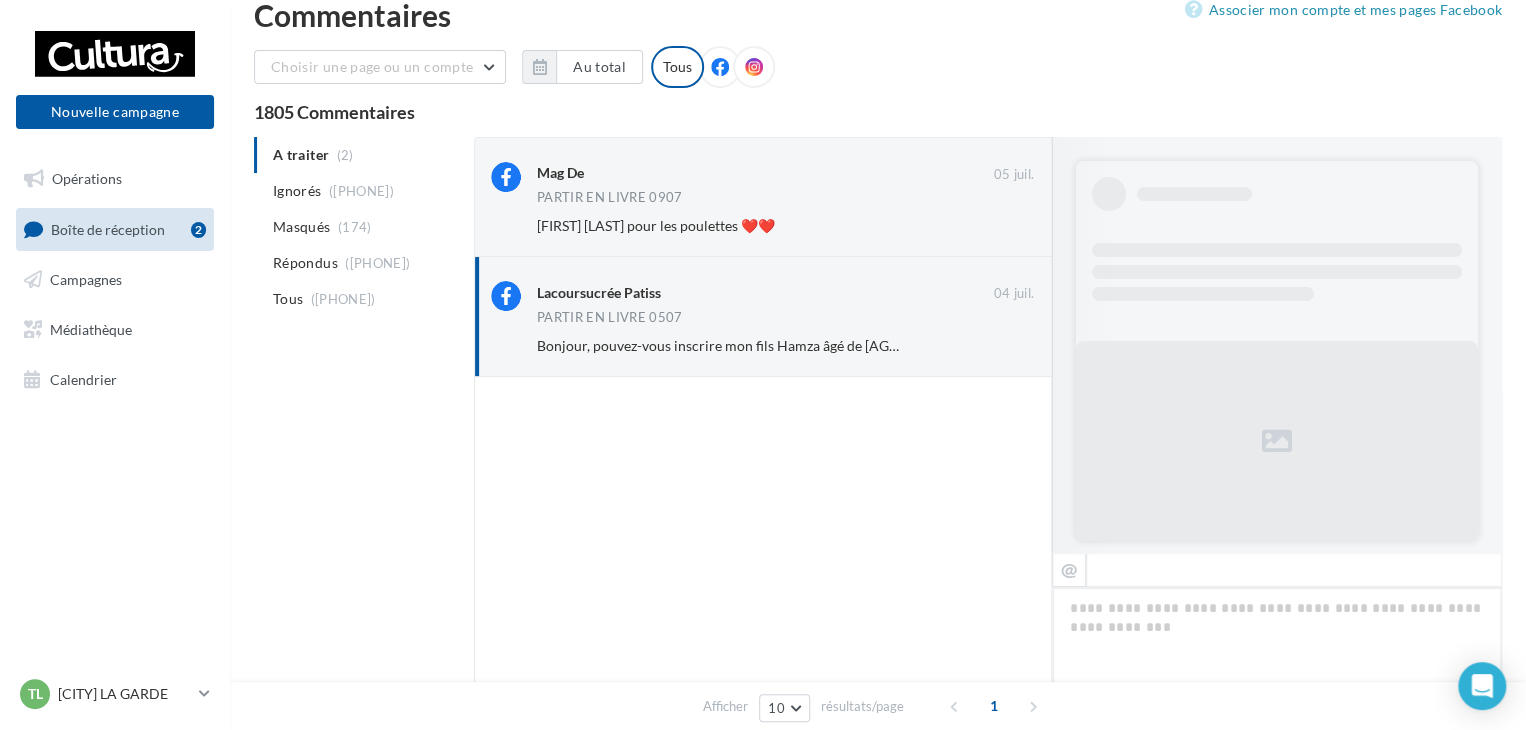scroll, scrollTop: 907, scrollLeft: 0, axis: vertical 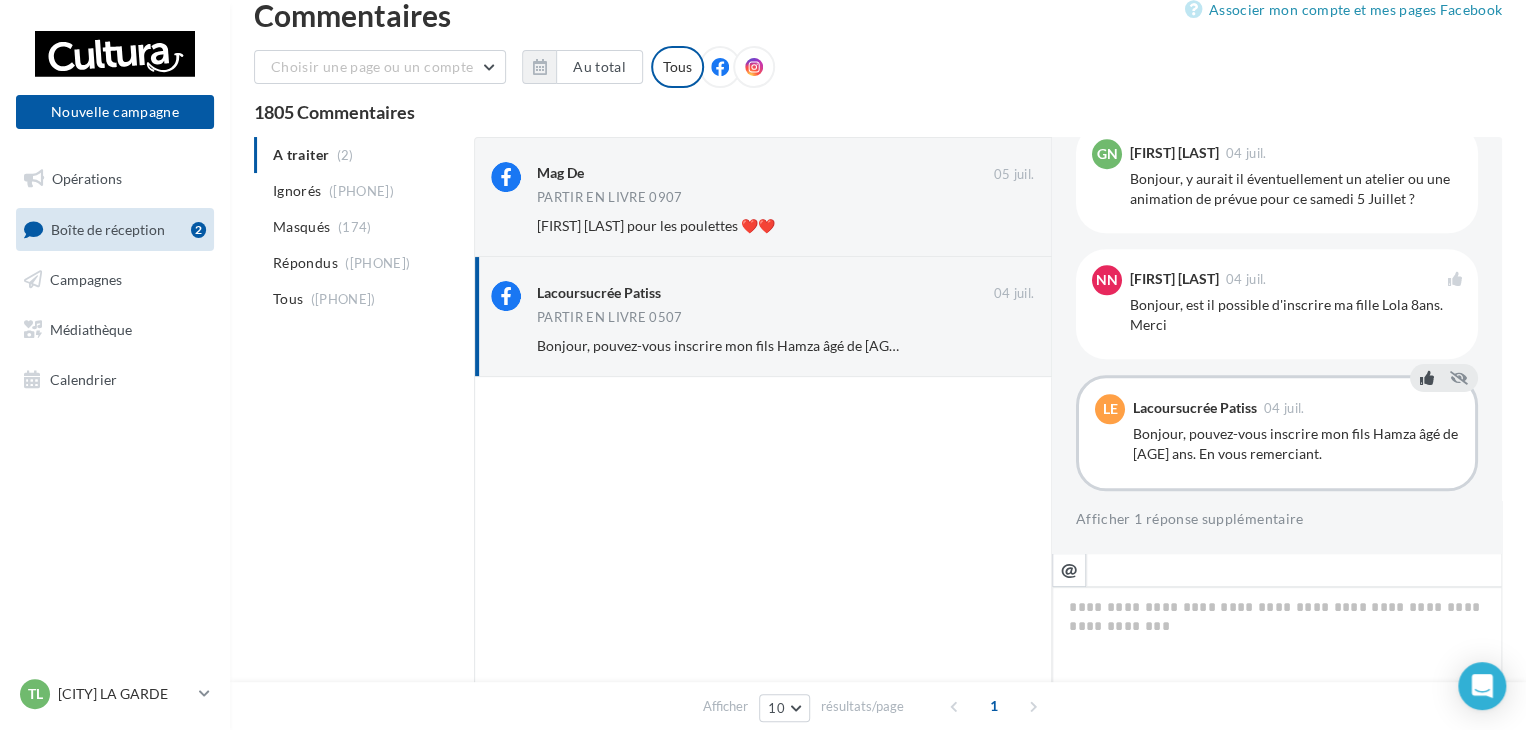 click at bounding box center [1427, 377] 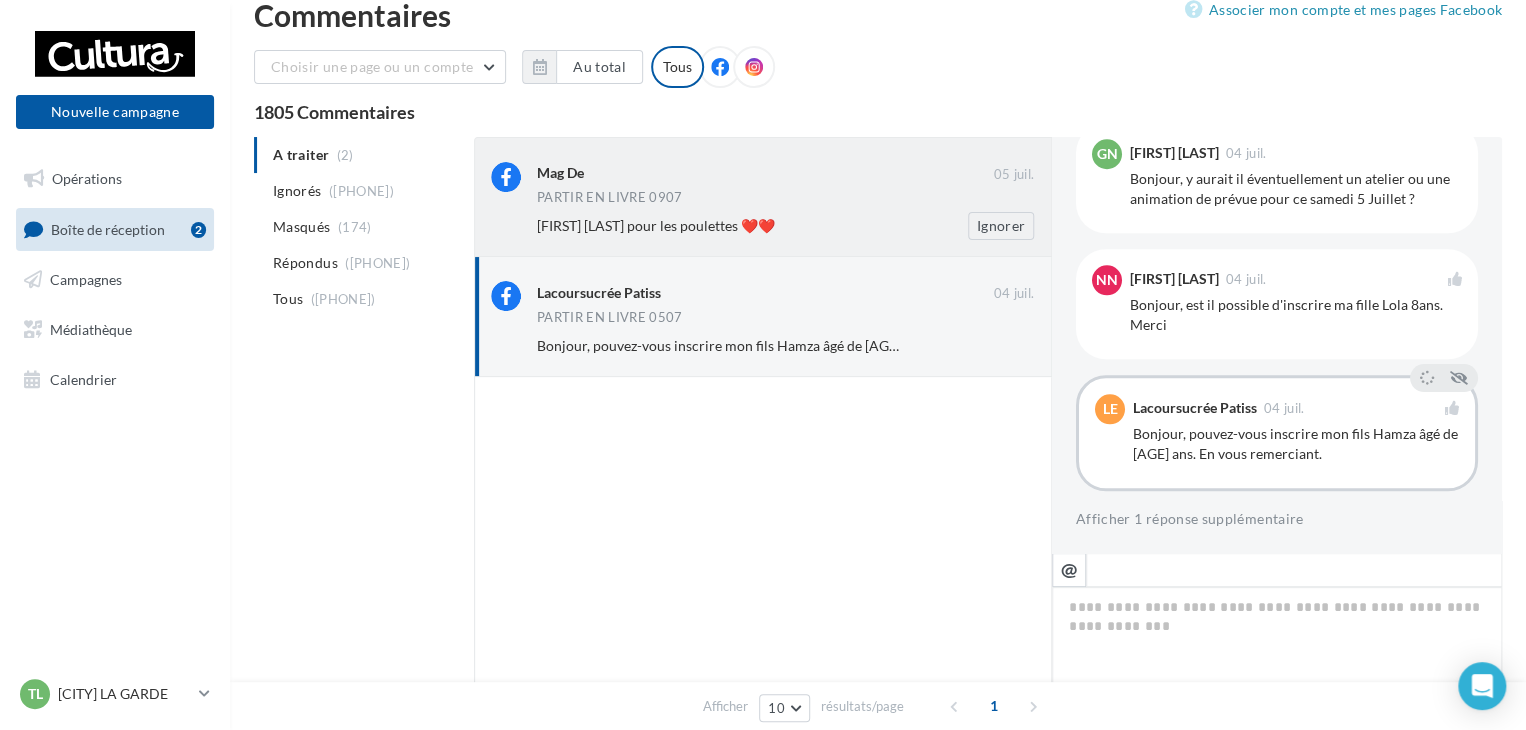 click on "[FIRST] [LAST] pour les poulettes ❤️❤️" at bounding box center (720, 226) 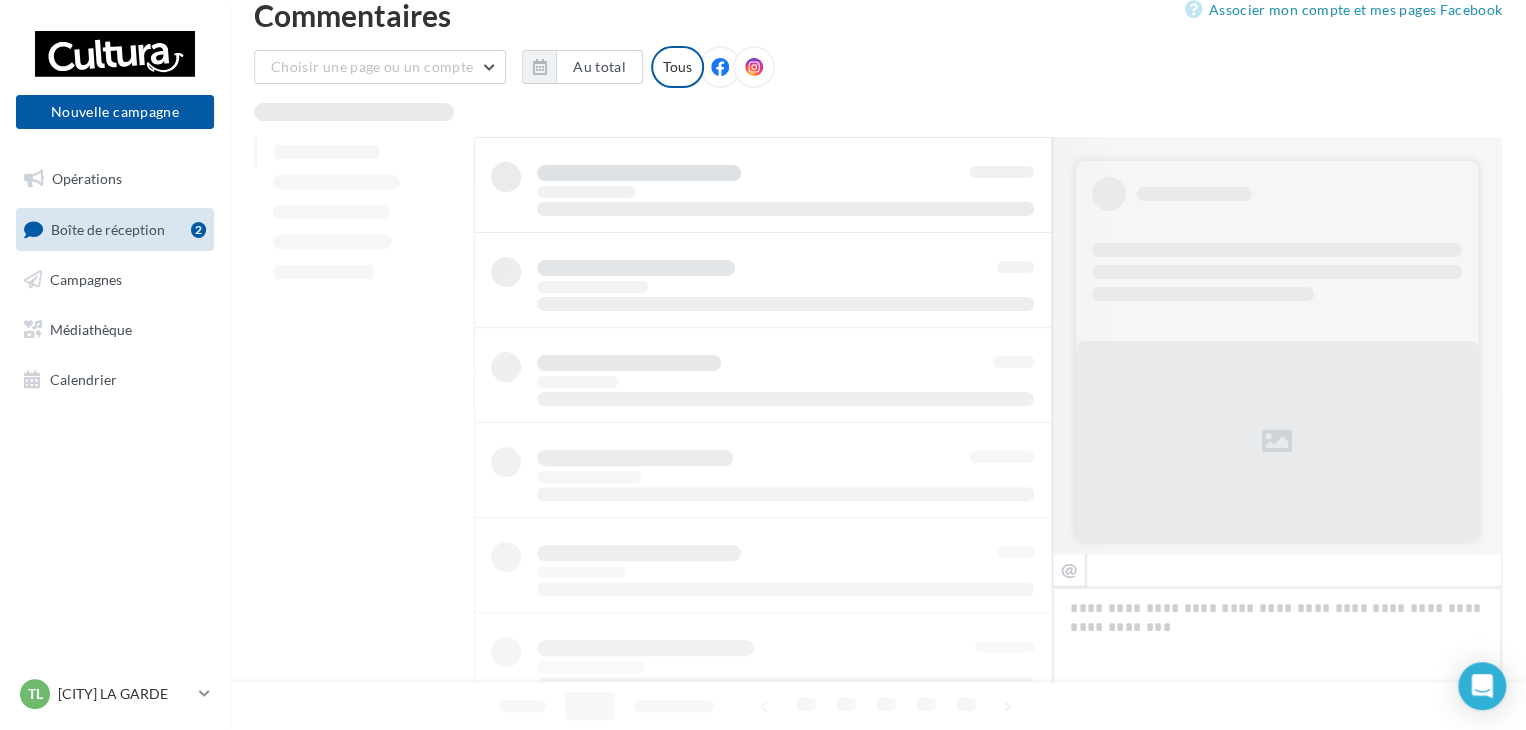 scroll, scrollTop: 631, scrollLeft: 0, axis: vertical 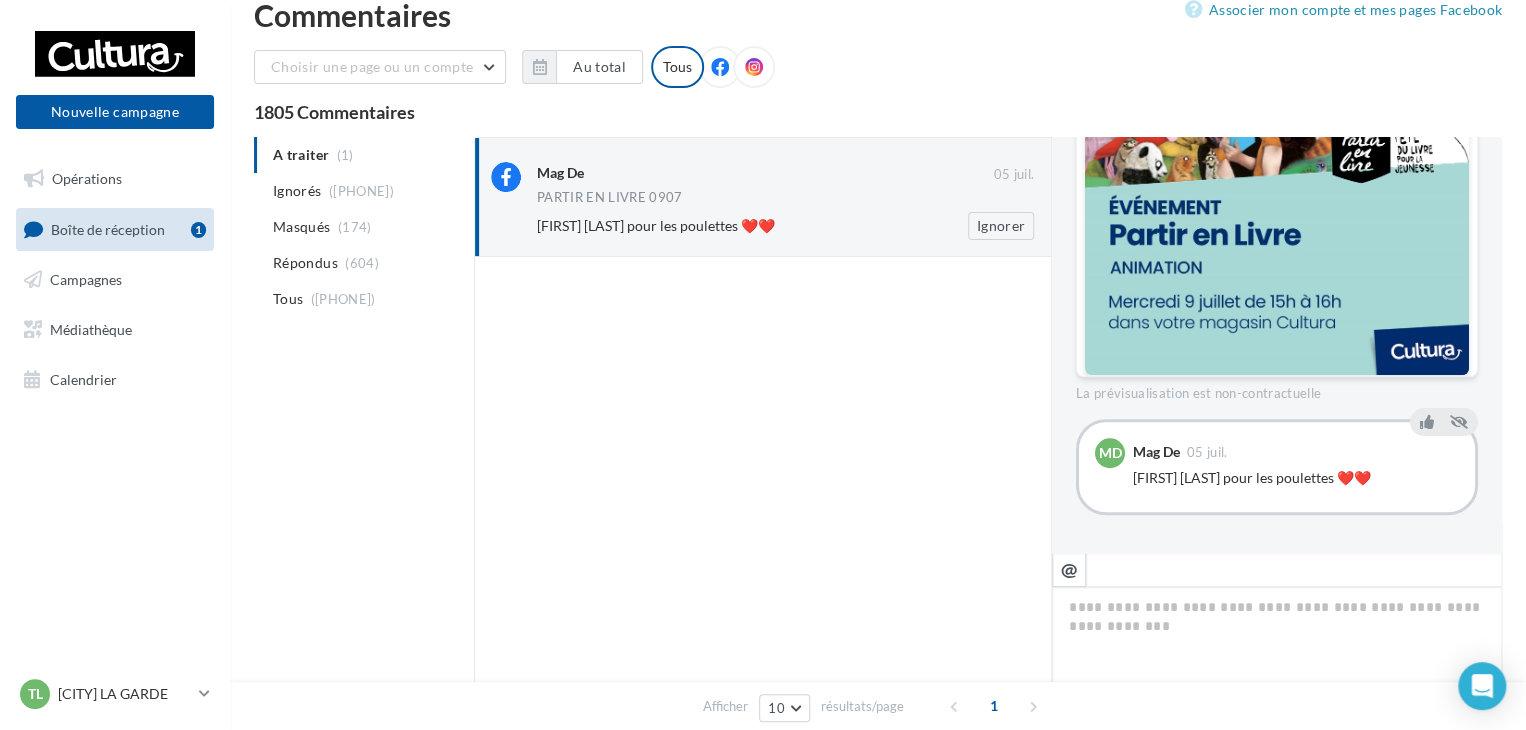 click on "[FIRST] [LAST] pour les poulettes ❤️❤️" at bounding box center (720, 226) 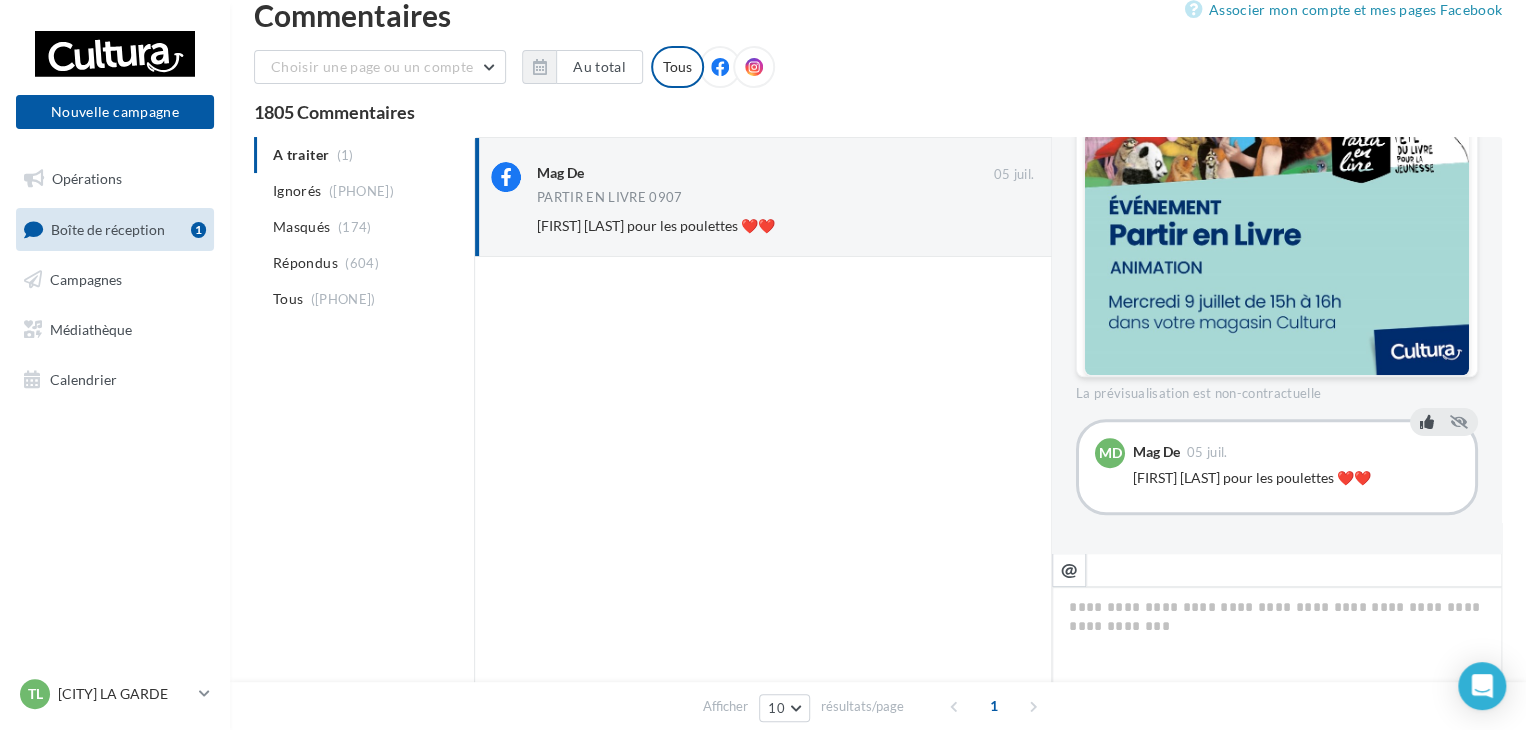 click at bounding box center [1427, 421] 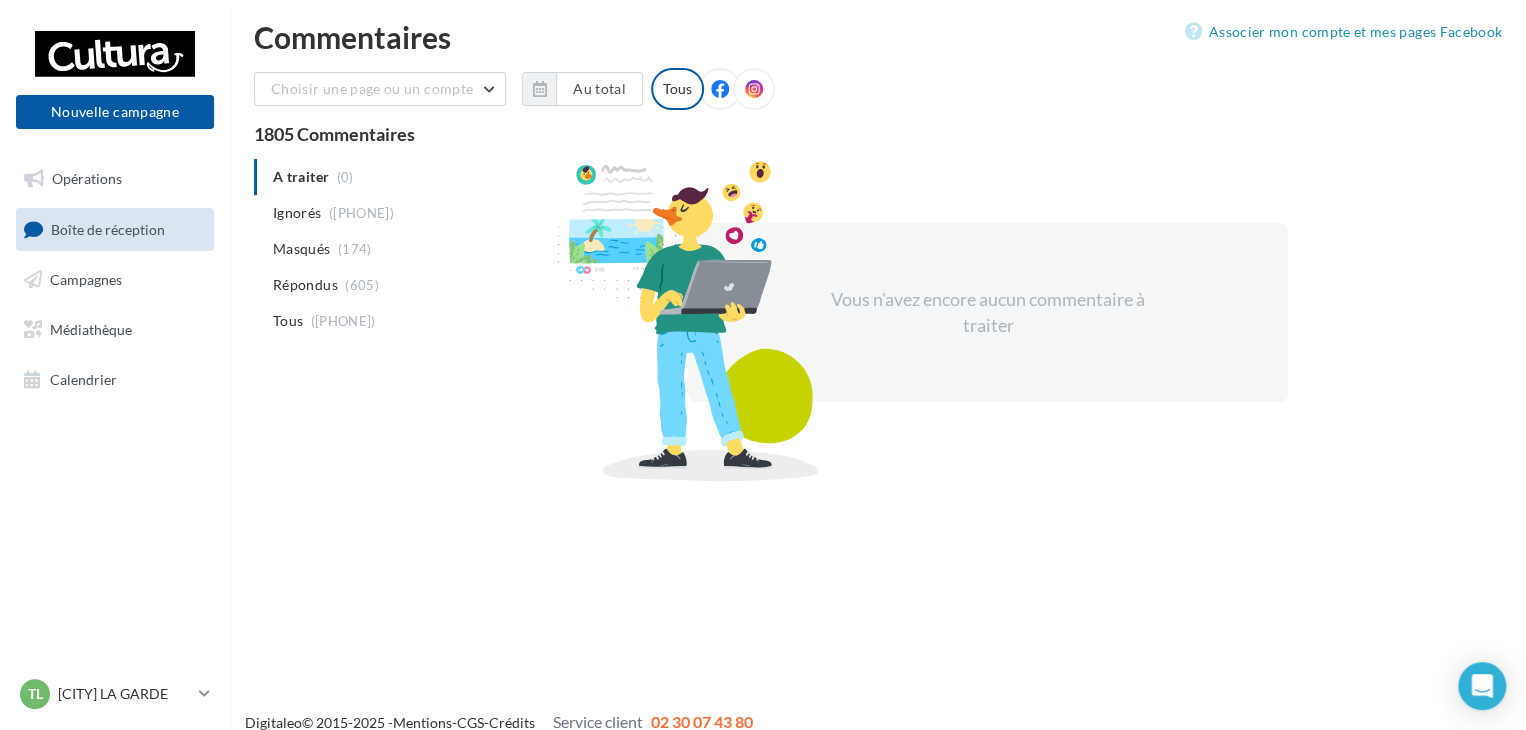 scroll, scrollTop: 0, scrollLeft: 0, axis: both 